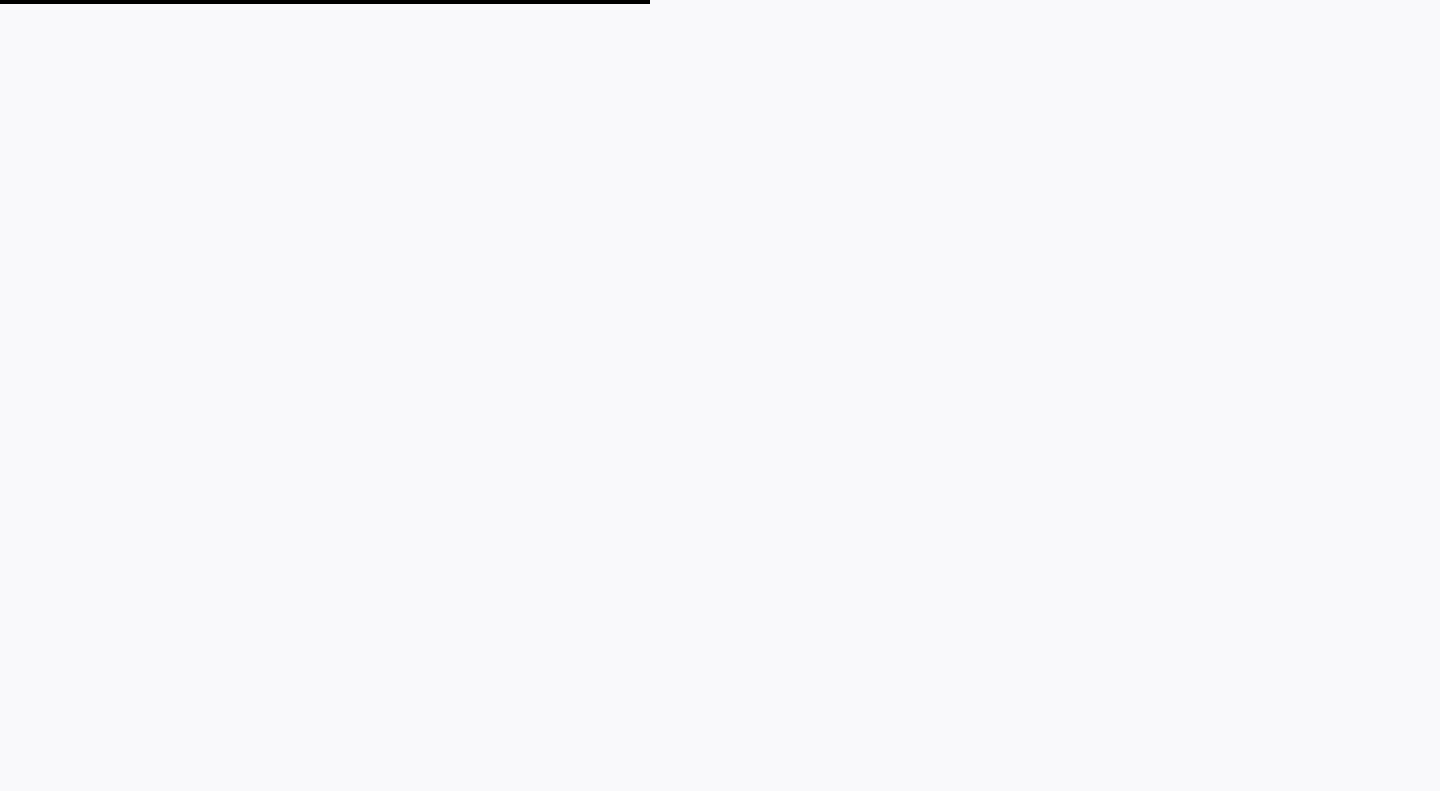 scroll, scrollTop: 0, scrollLeft: 0, axis: both 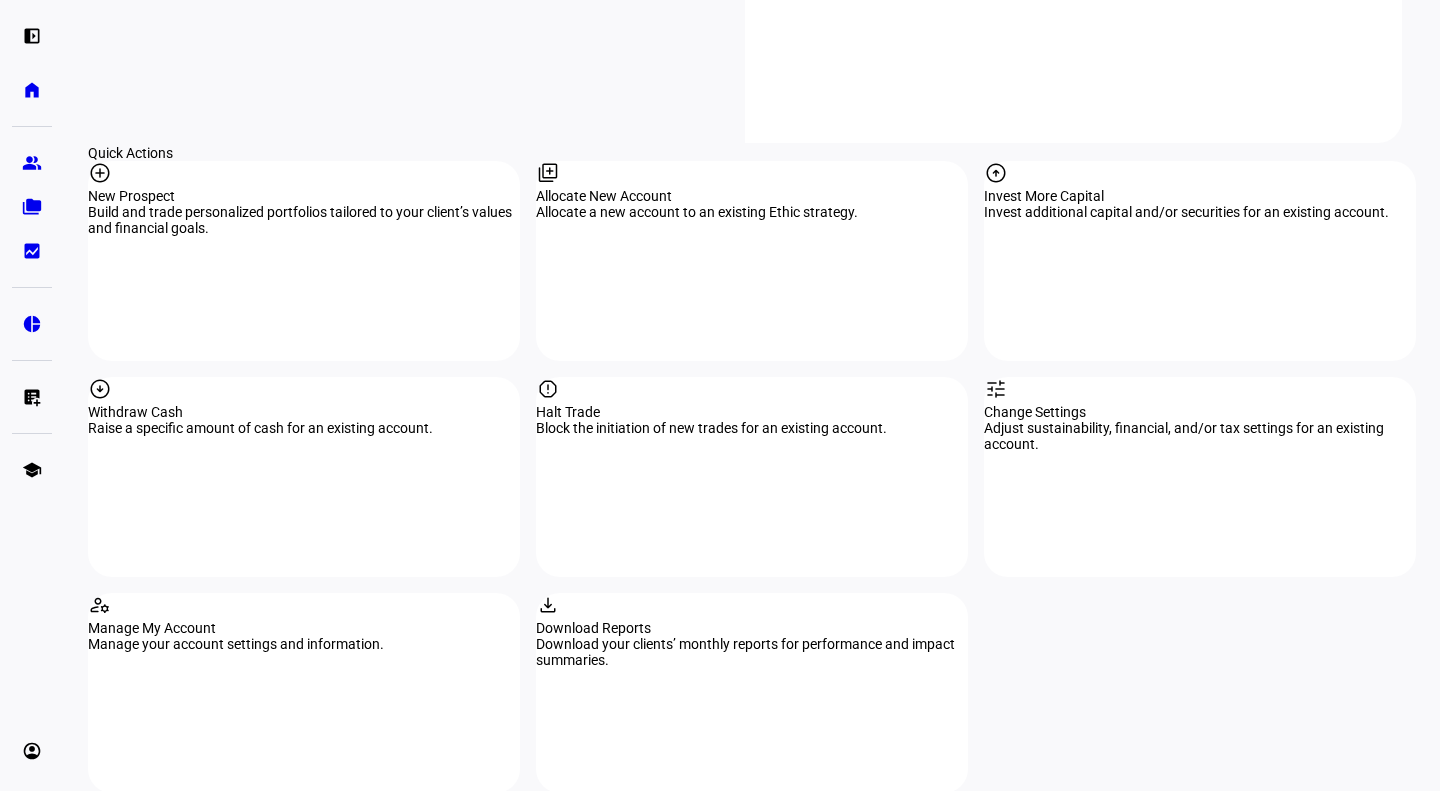 click on "Halt Trade Block the initiation of new trades for an existing account." 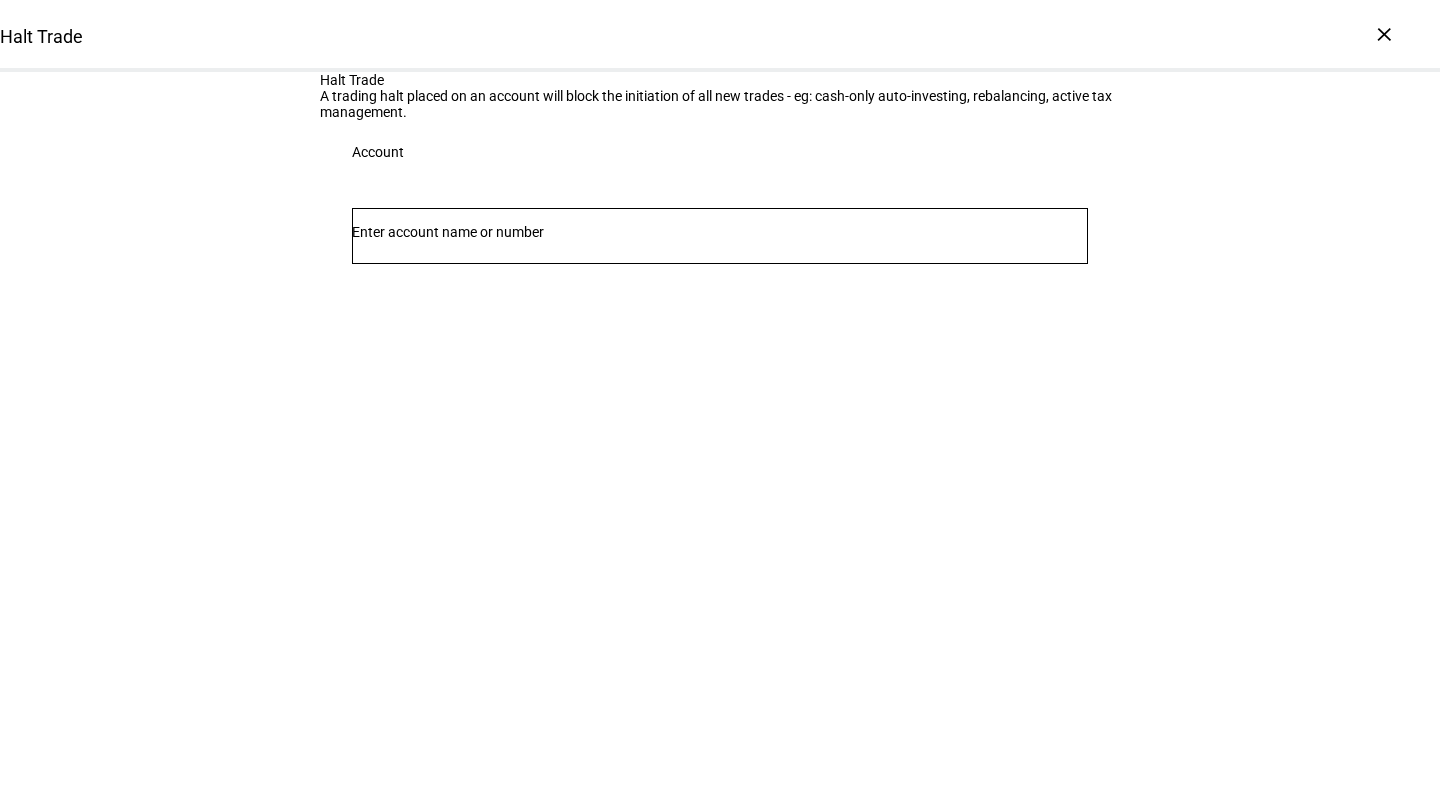 click 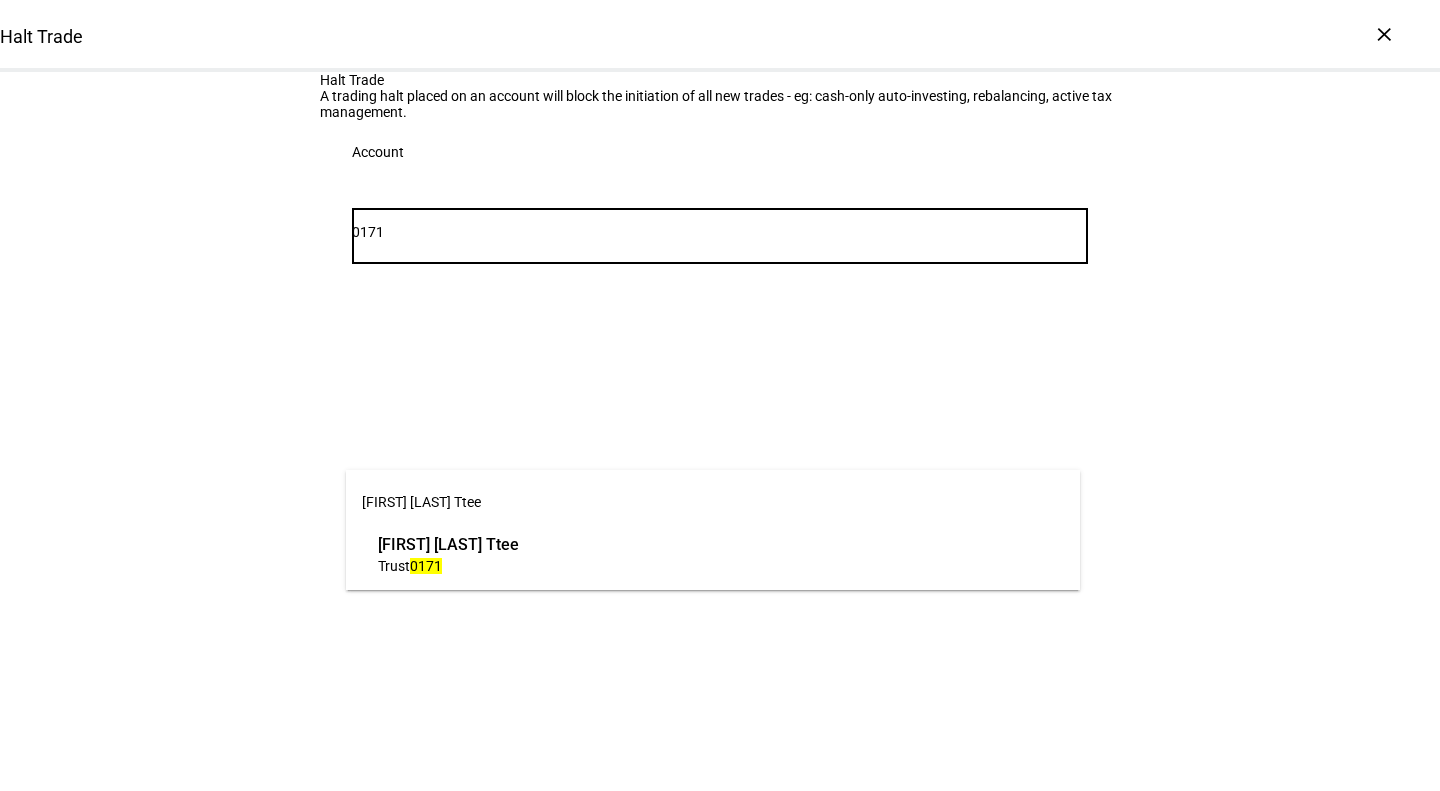 type on "0171" 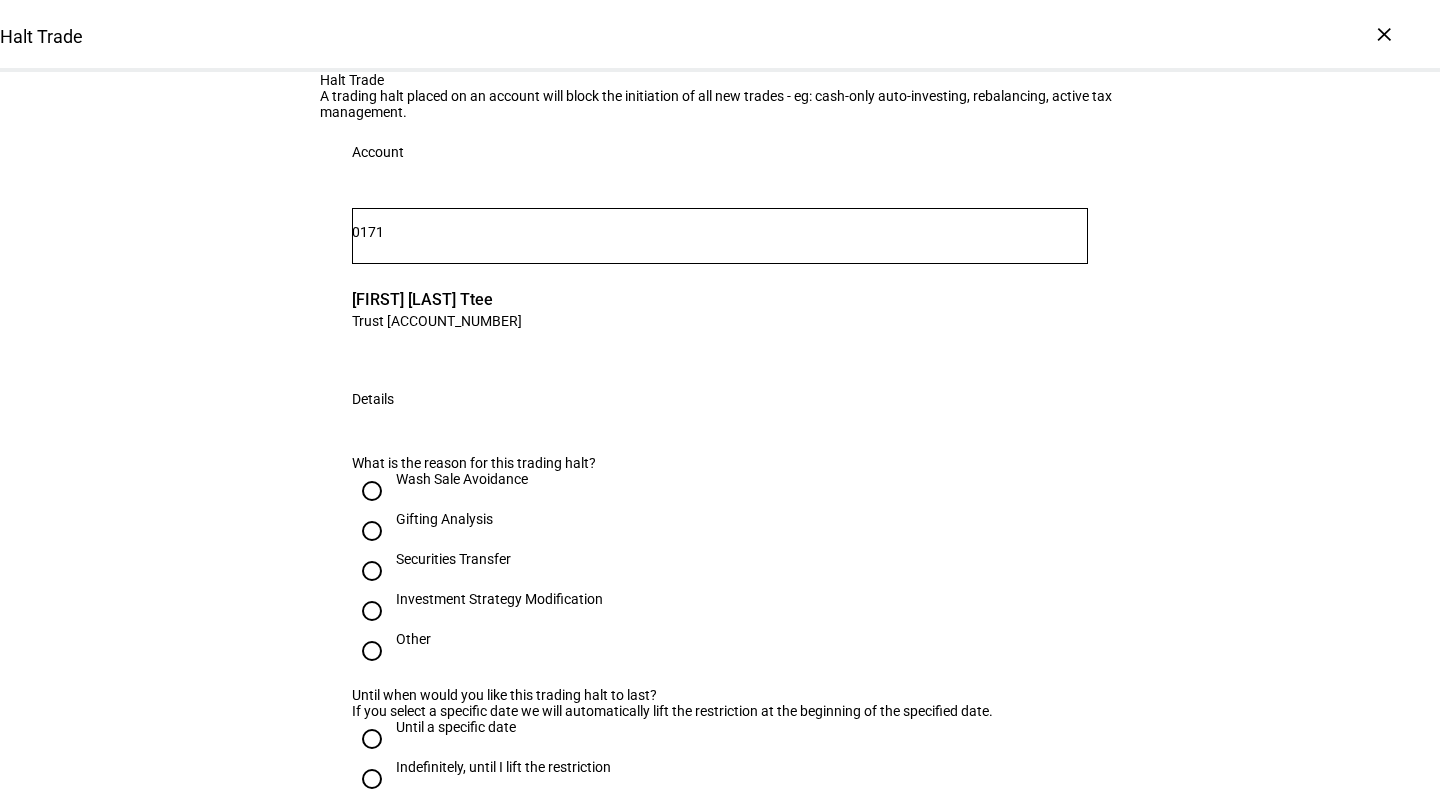 type 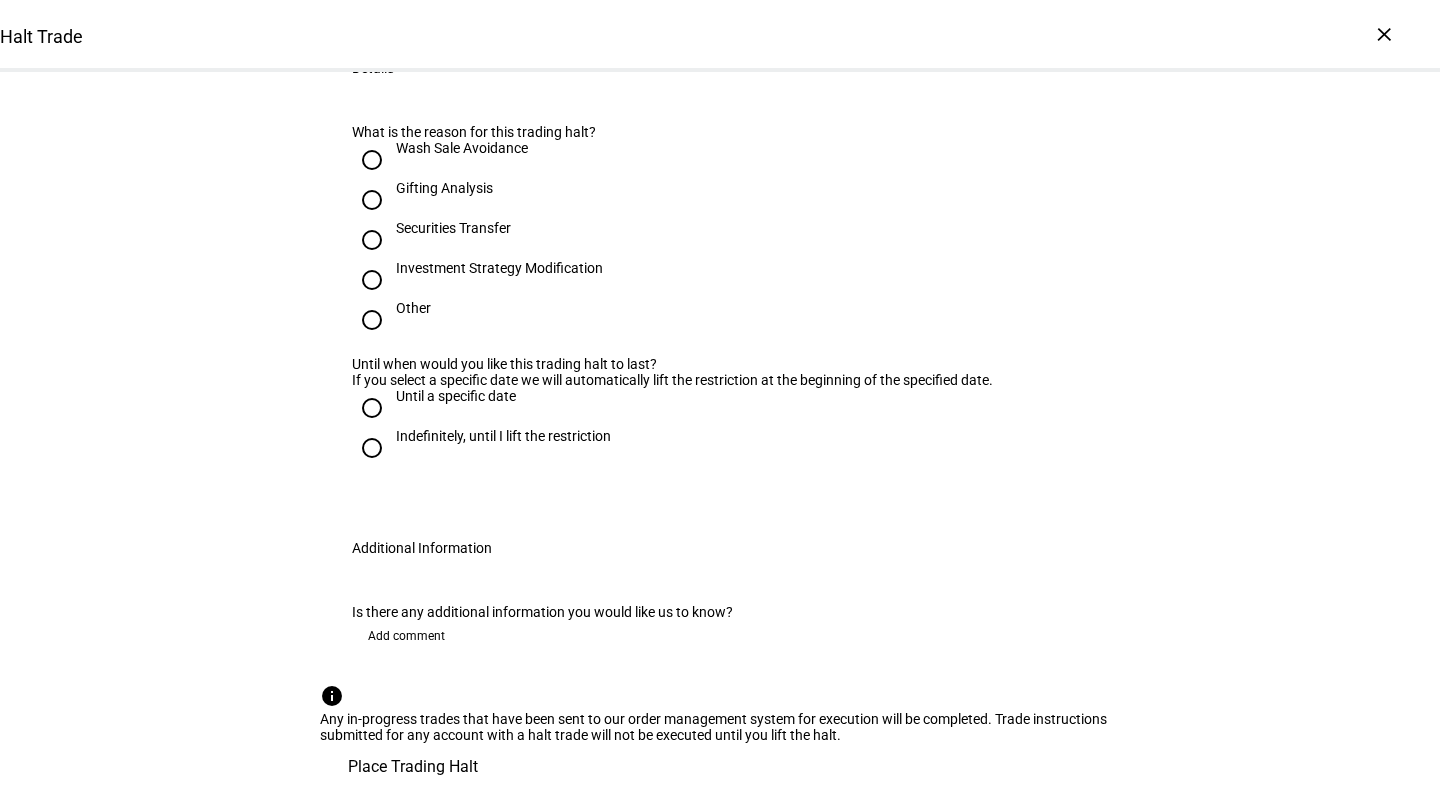 scroll, scrollTop: 469, scrollLeft: 0, axis: vertical 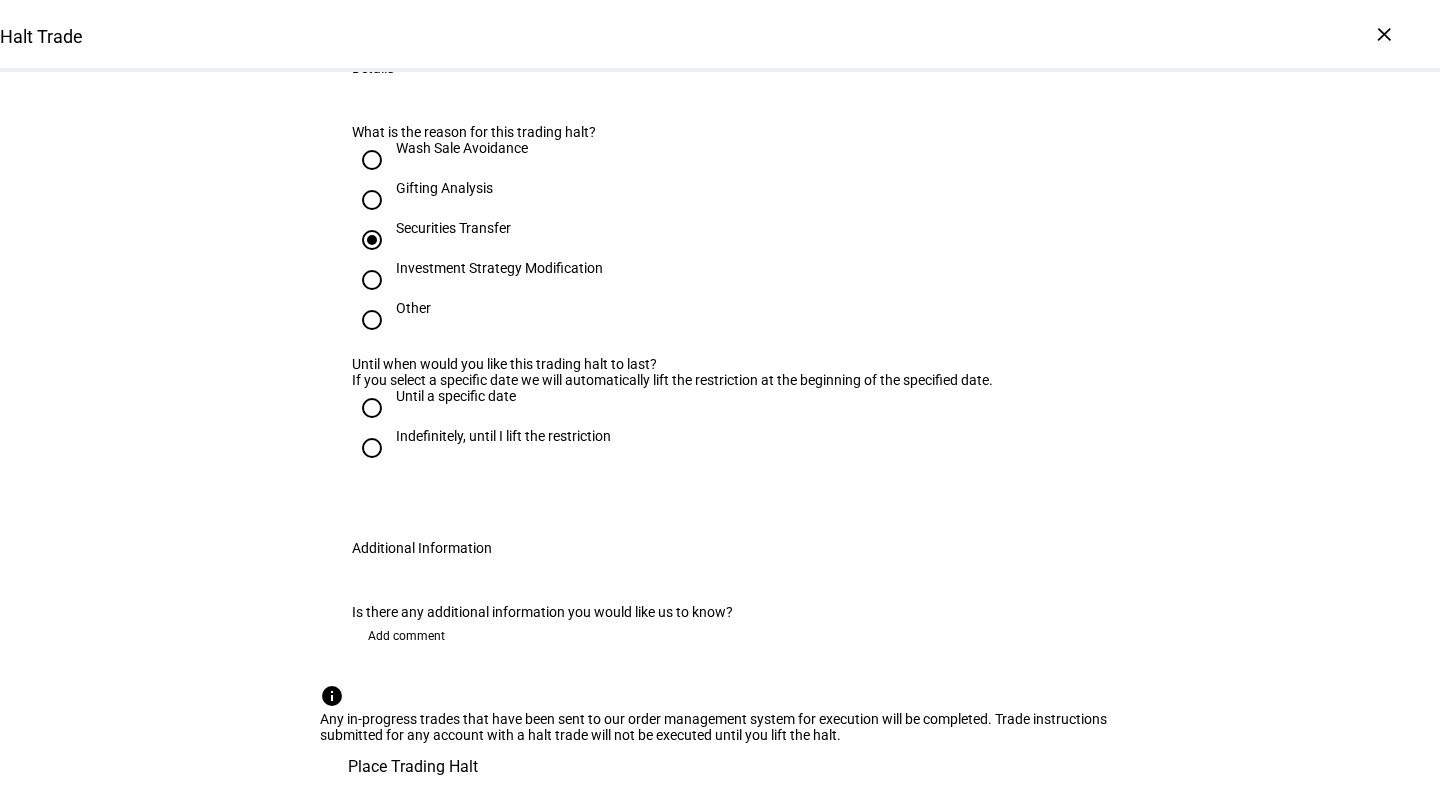click on "Indefinitely, until I lift the restriction" at bounding box center (503, 436) 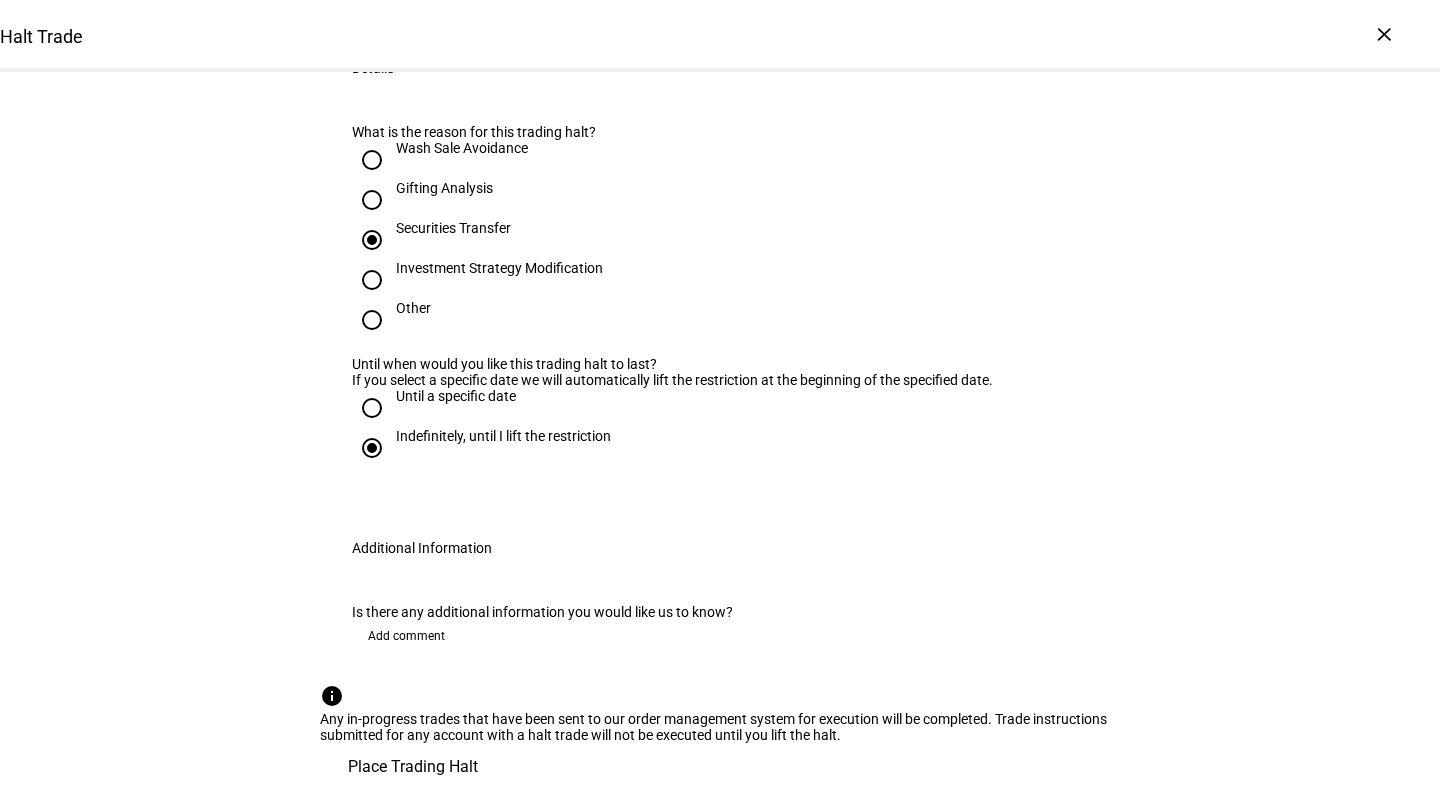 click on "Until a specific date" at bounding box center (456, 396) 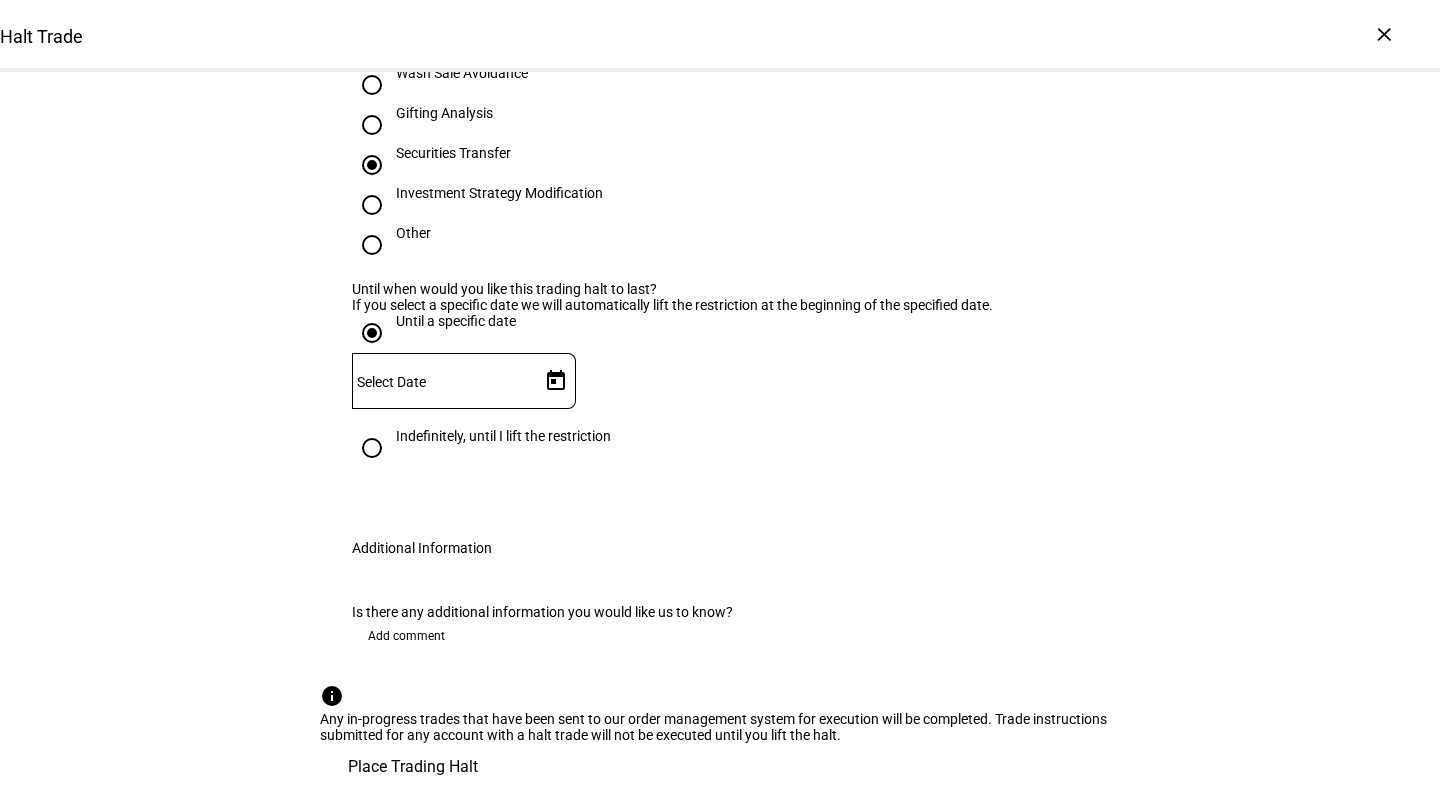 click 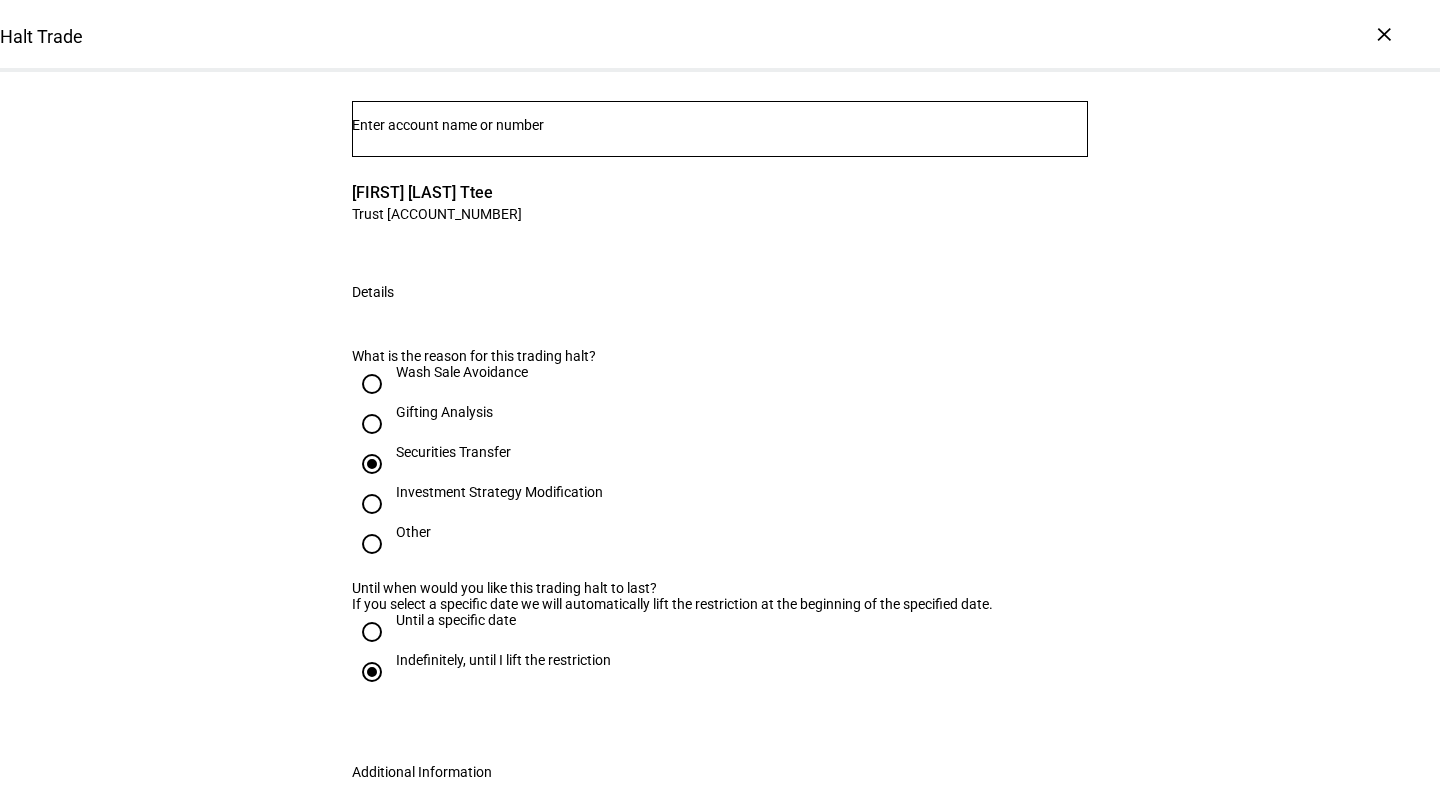 scroll, scrollTop: 0, scrollLeft: 0, axis: both 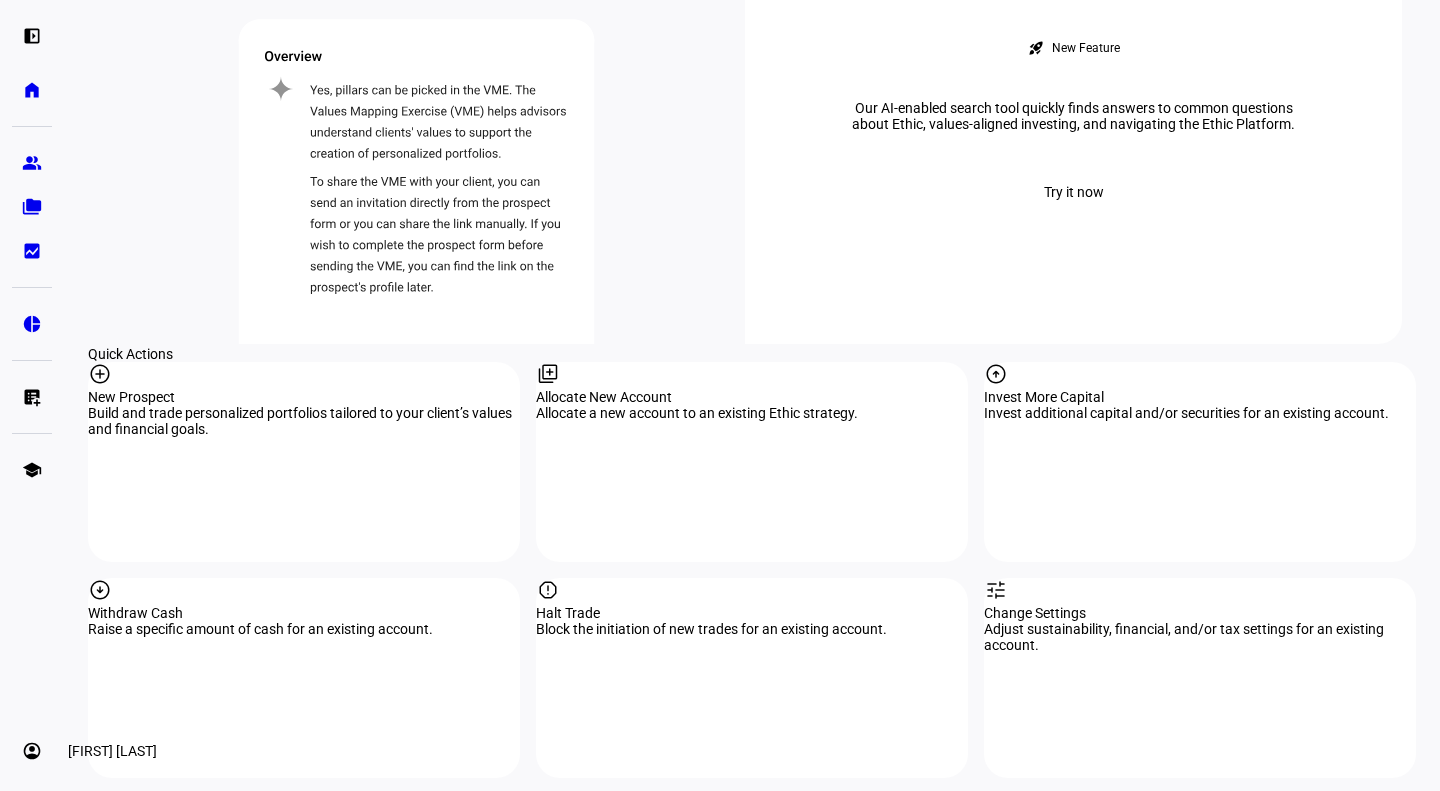click on "account_circle" at bounding box center (32, 751) 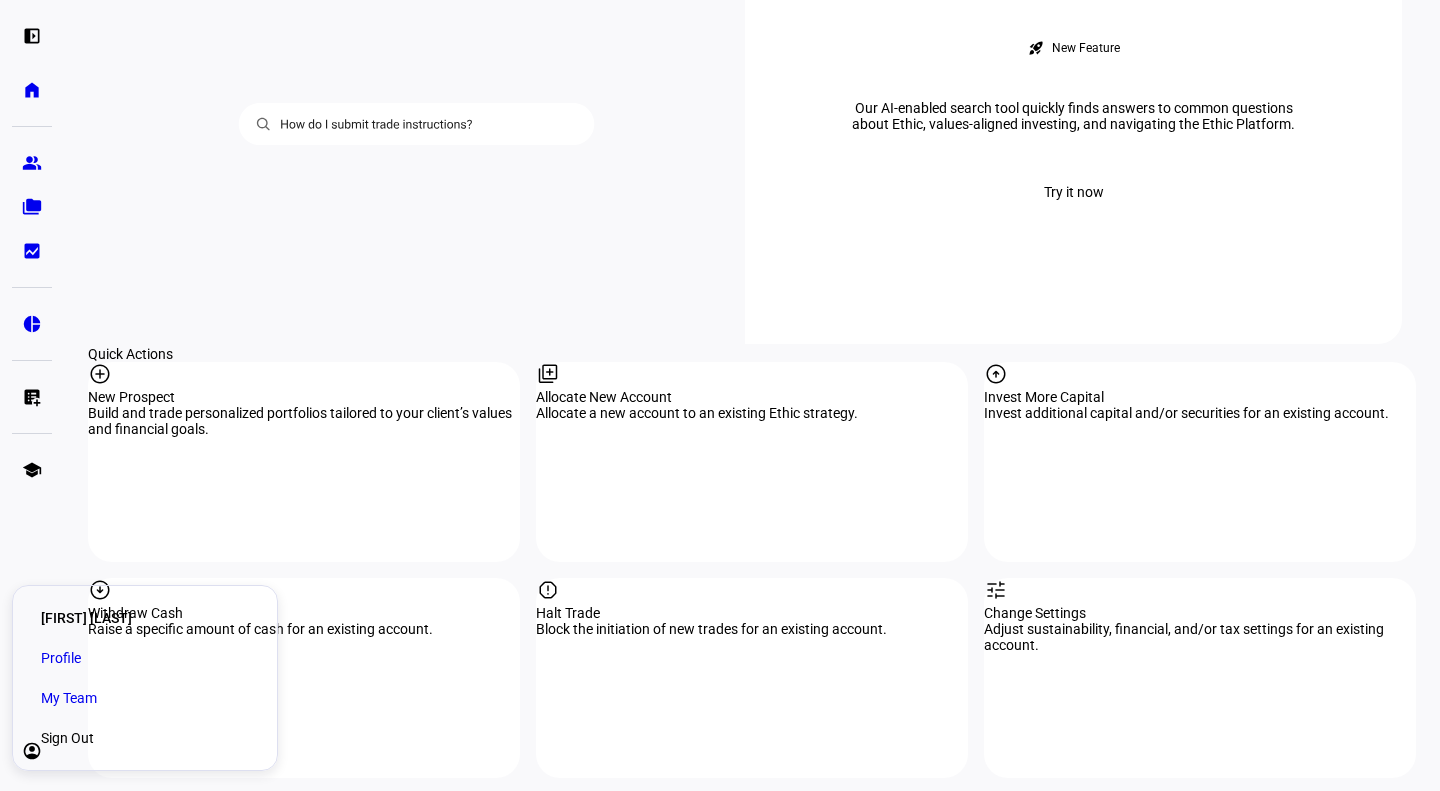 click on "New Prospect Build and trade personalized portfolios tailored to your client’s values and financial goals. Allocate New Account Allocate a new account to an existing Ethic strategy. Invest More Capital Invest additional capital and/or securities for an existing account. Withdraw Cash Raise a specific amount of cash for an existing account. Halt Trade Block the initiation of new trades for an existing account. Change Settings Adjust sustainability, financial, and/or tax settings for an existing account. Manage My Account Manage your account settings and information. Download Reports Download your clients’ monthly reports for performance and impact summaries." 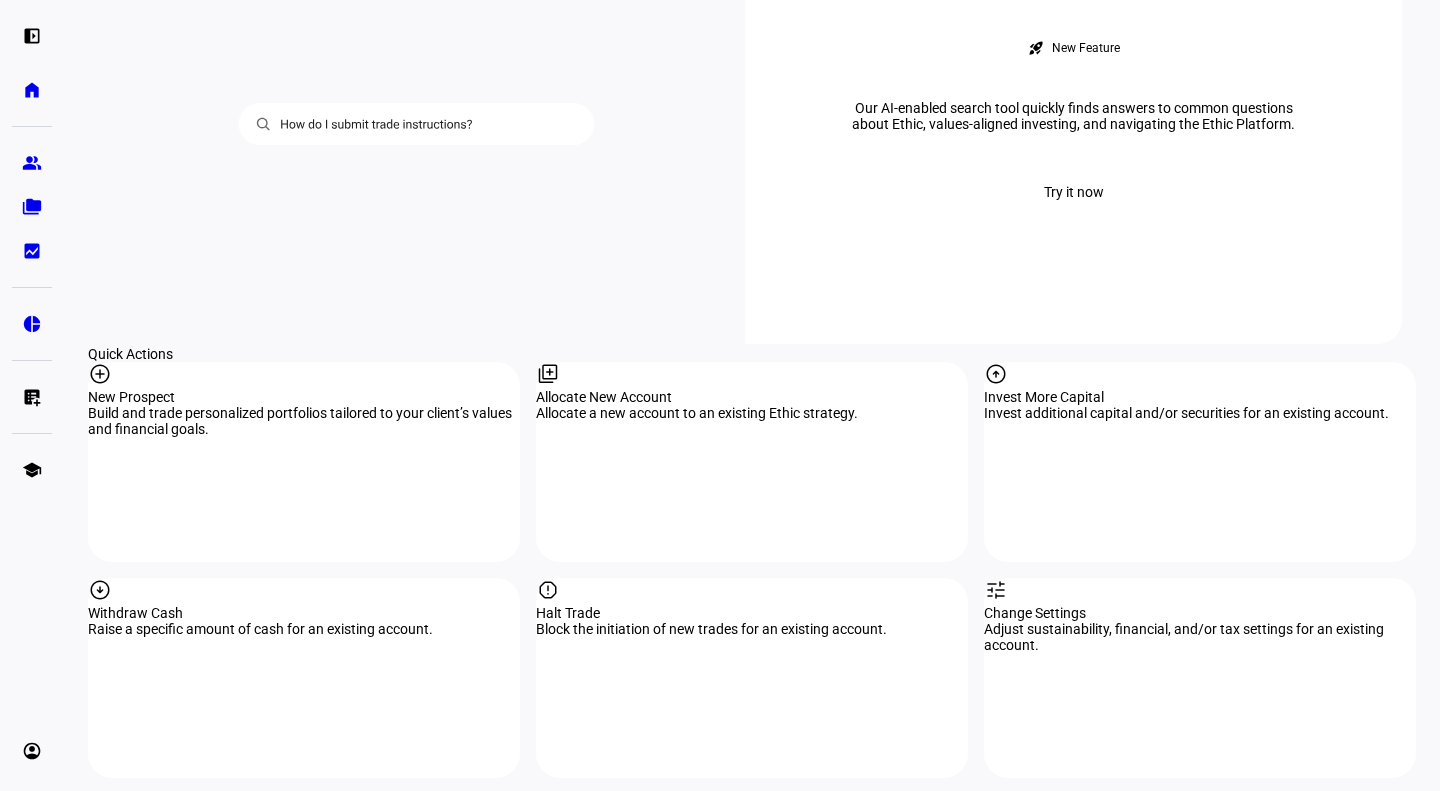 click on "Change Settings" 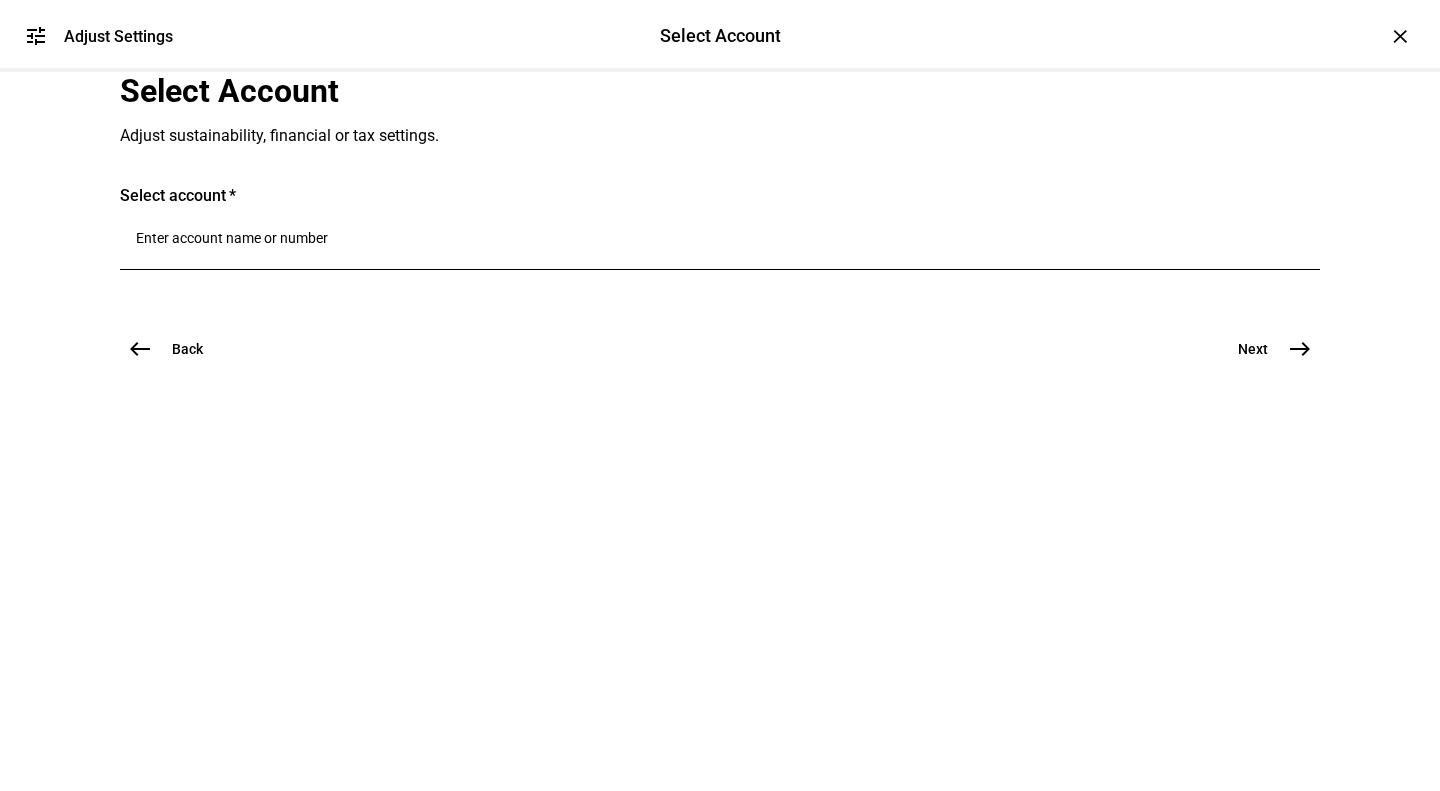 click at bounding box center [720, 238] 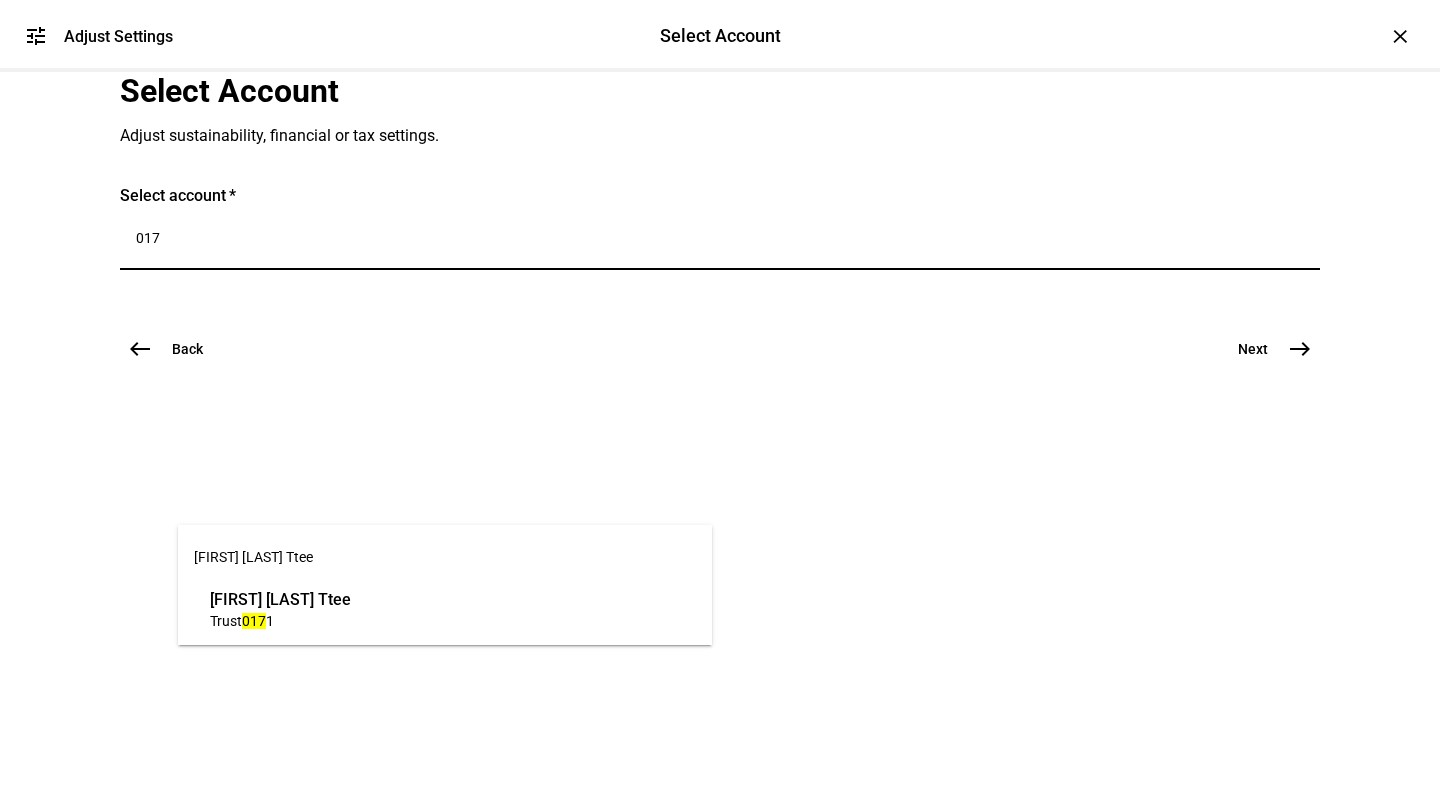 type on "017" 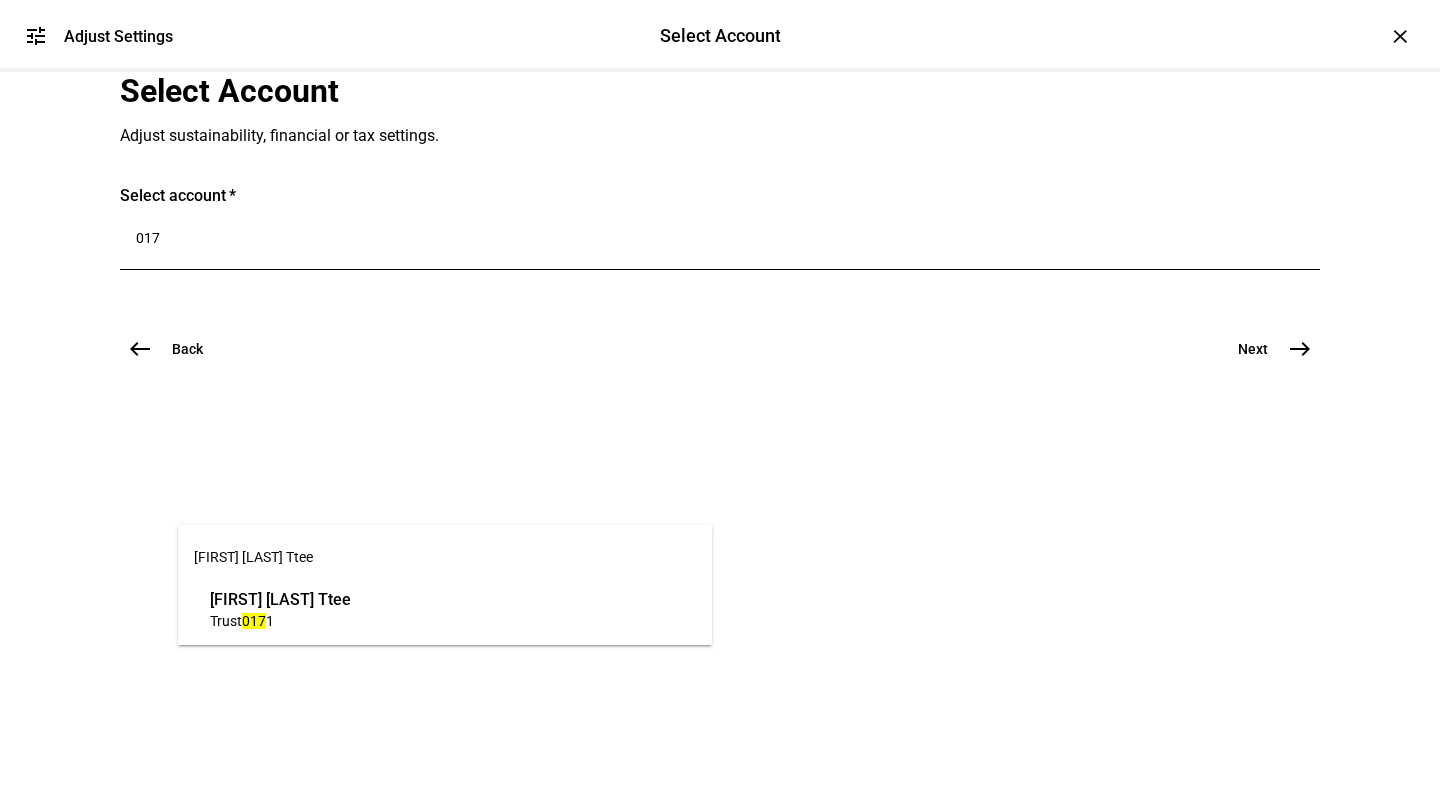 click on "Trust [ACCOUNT_NUMBER]" at bounding box center [280, 620] 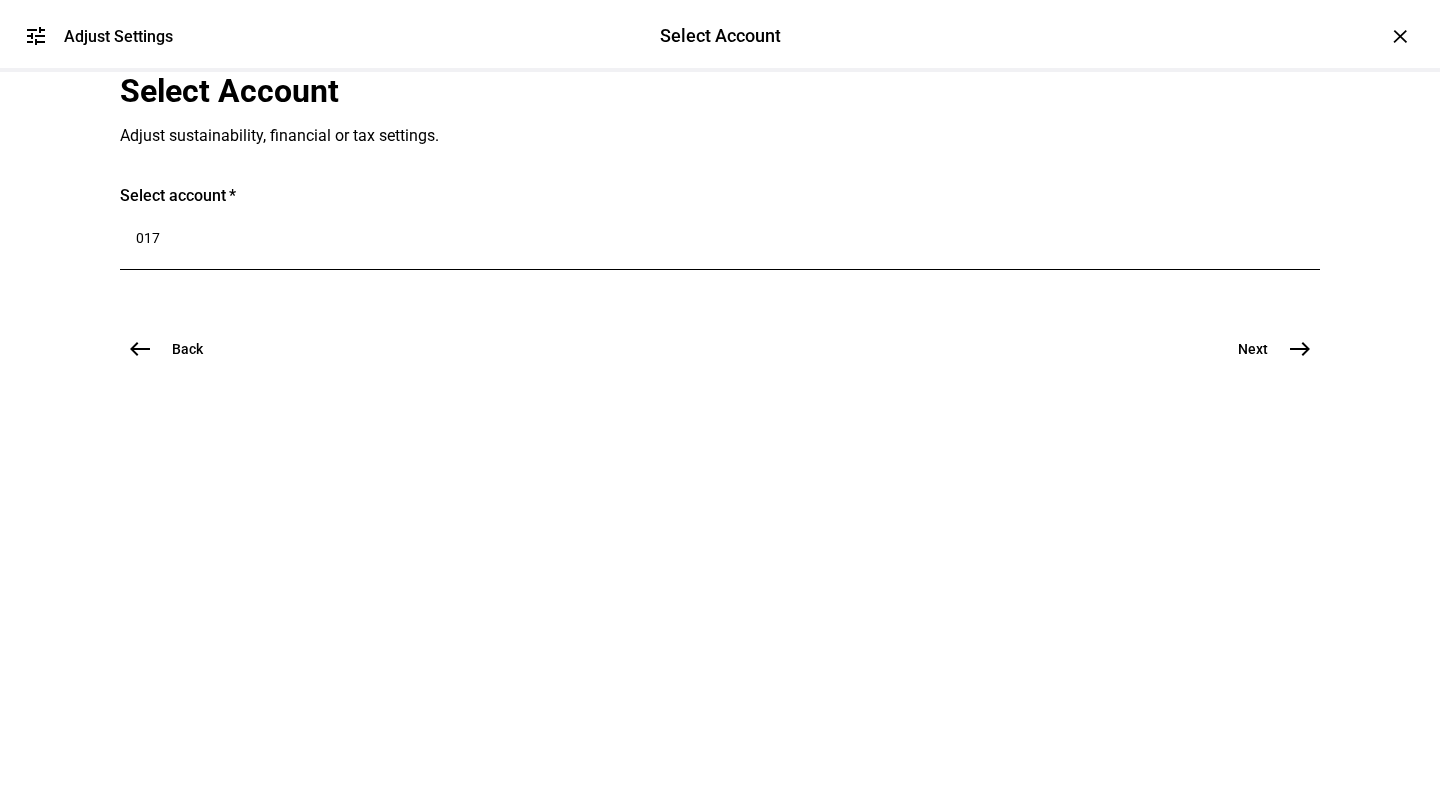 type 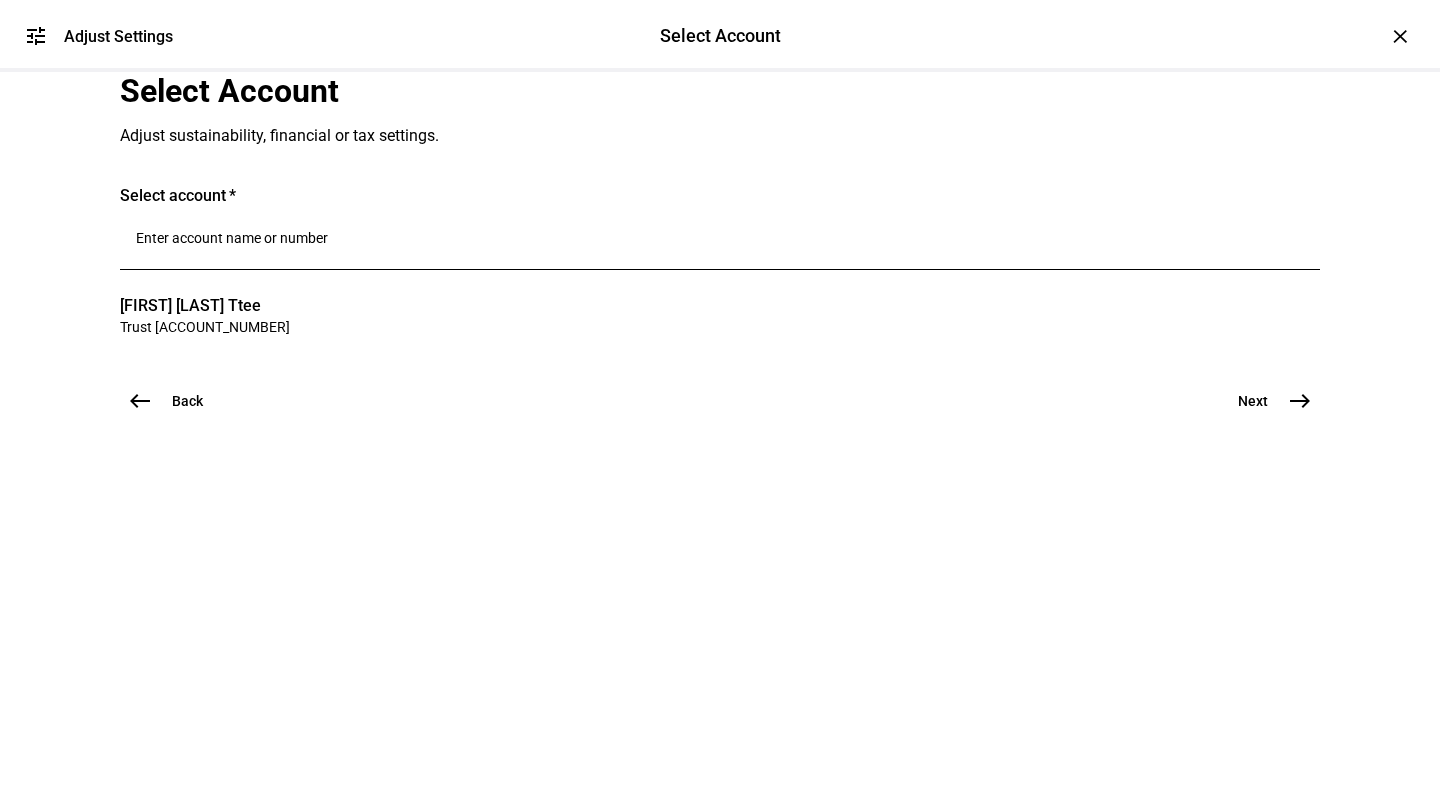 scroll, scrollTop: 51, scrollLeft: 0, axis: vertical 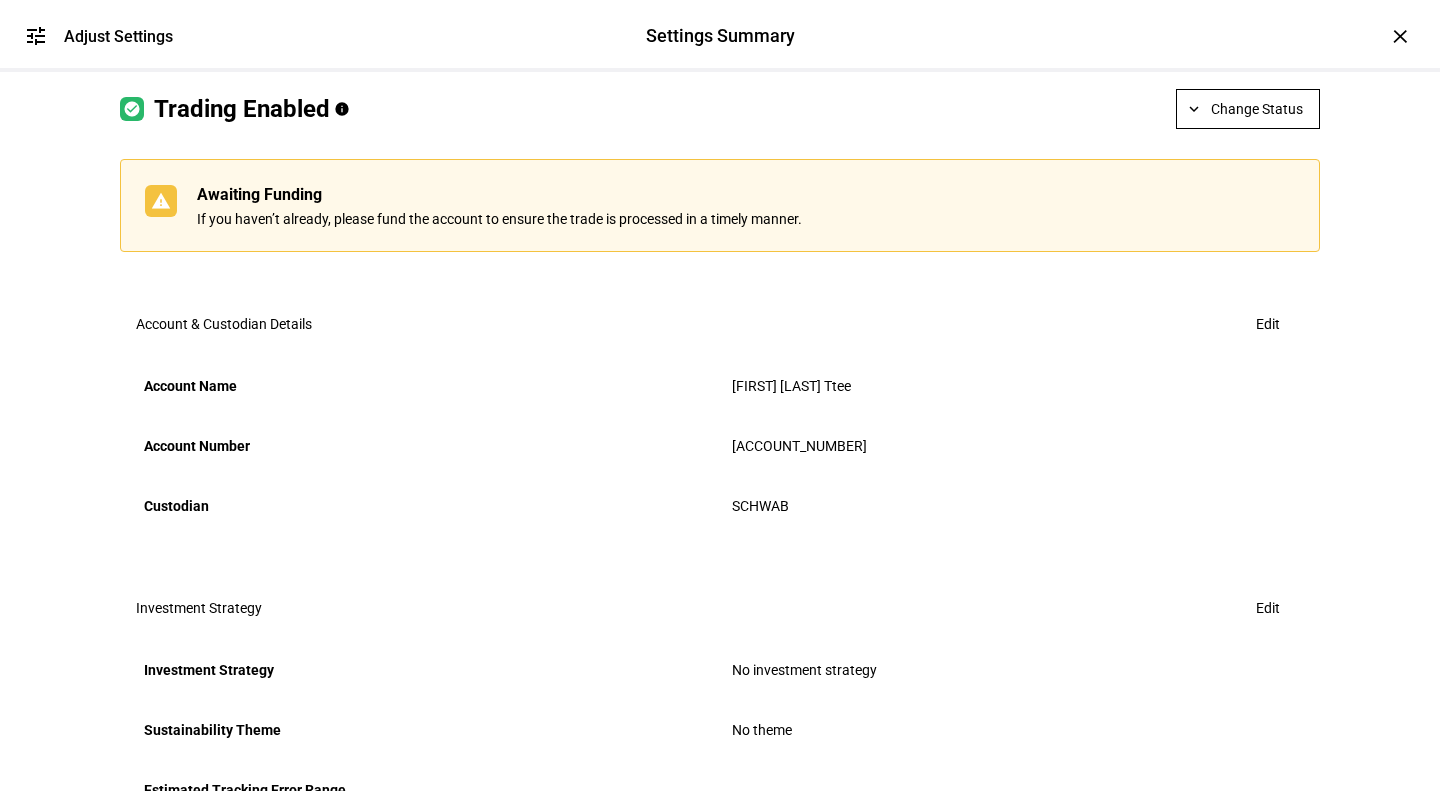 click 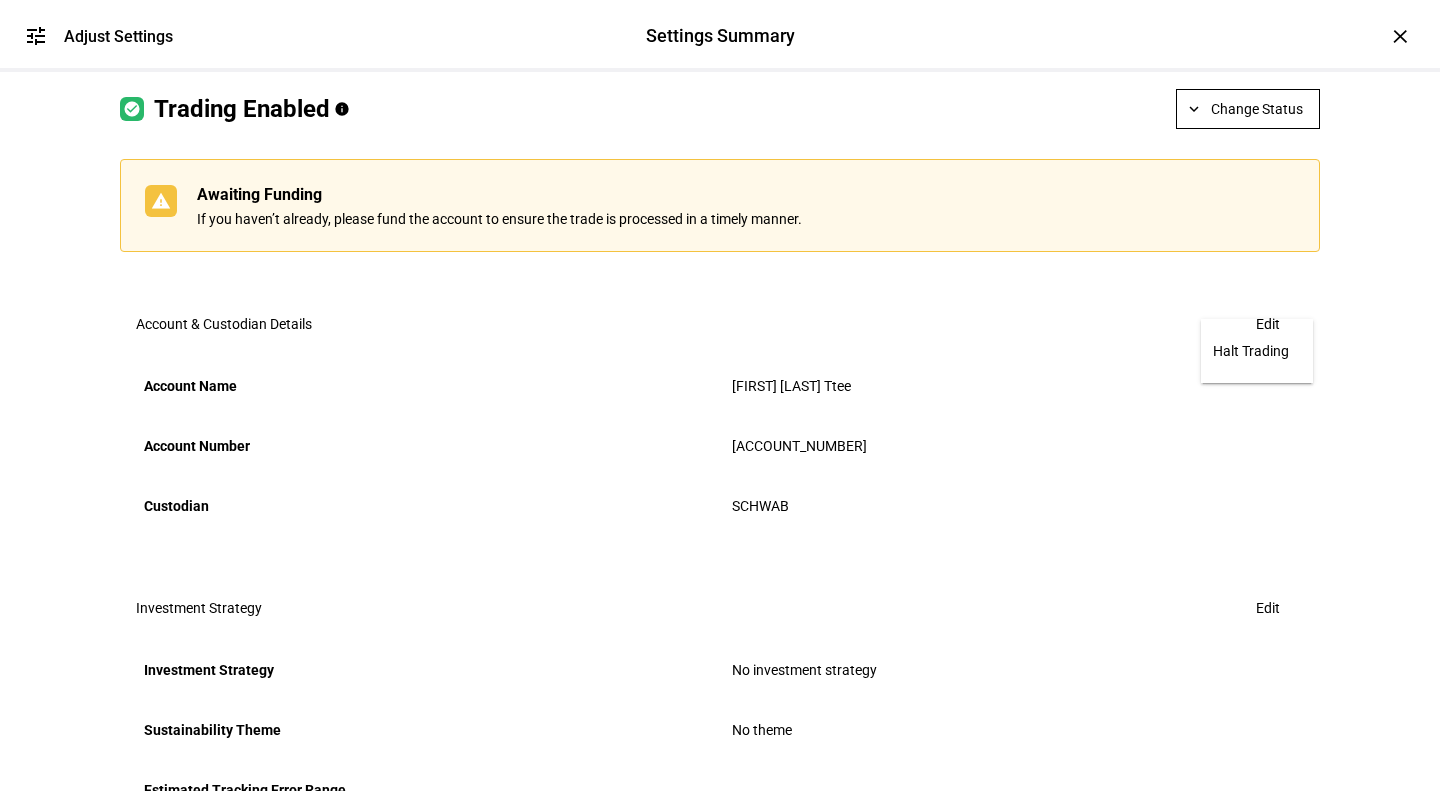 click on "Halt Trading" at bounding box center (1257, 351) 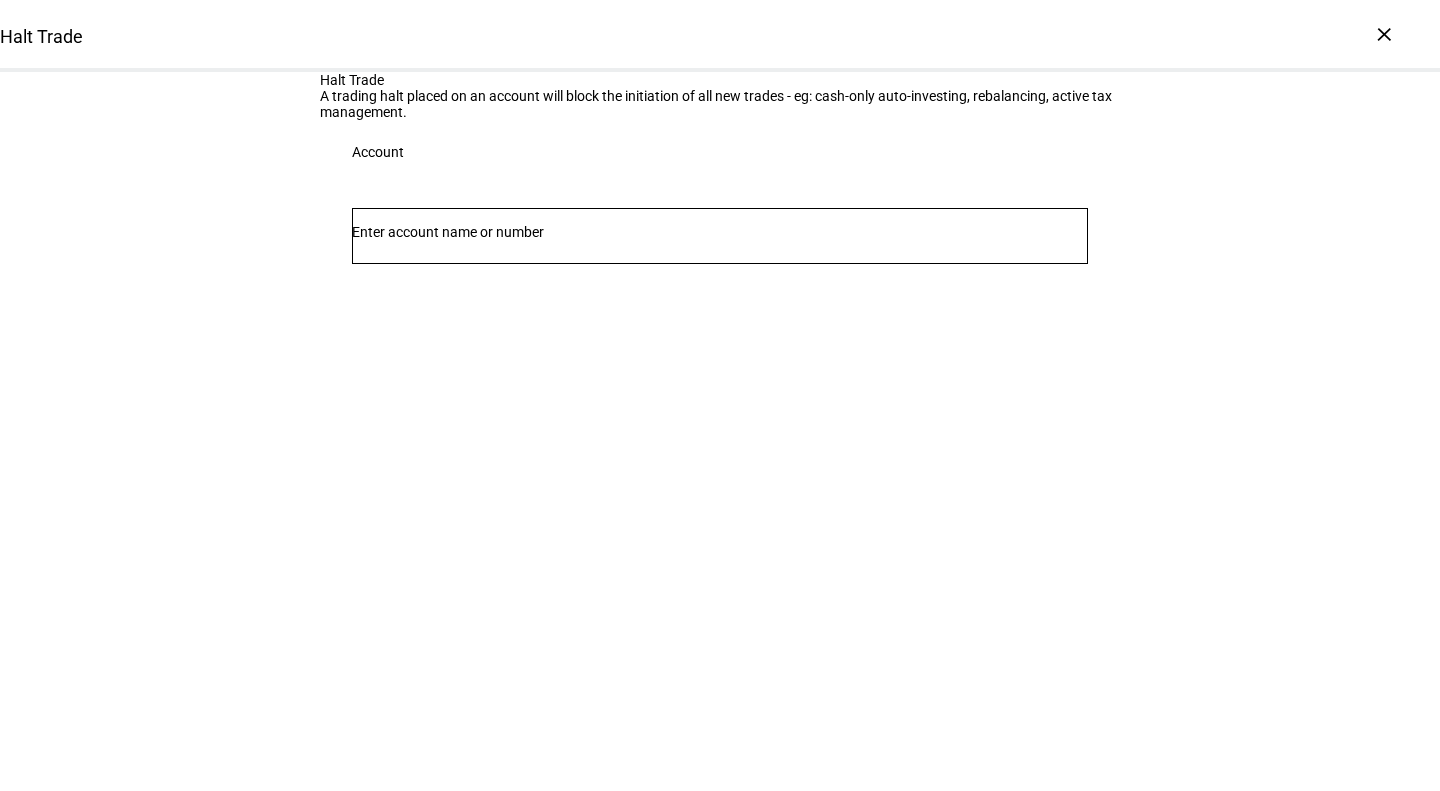 click 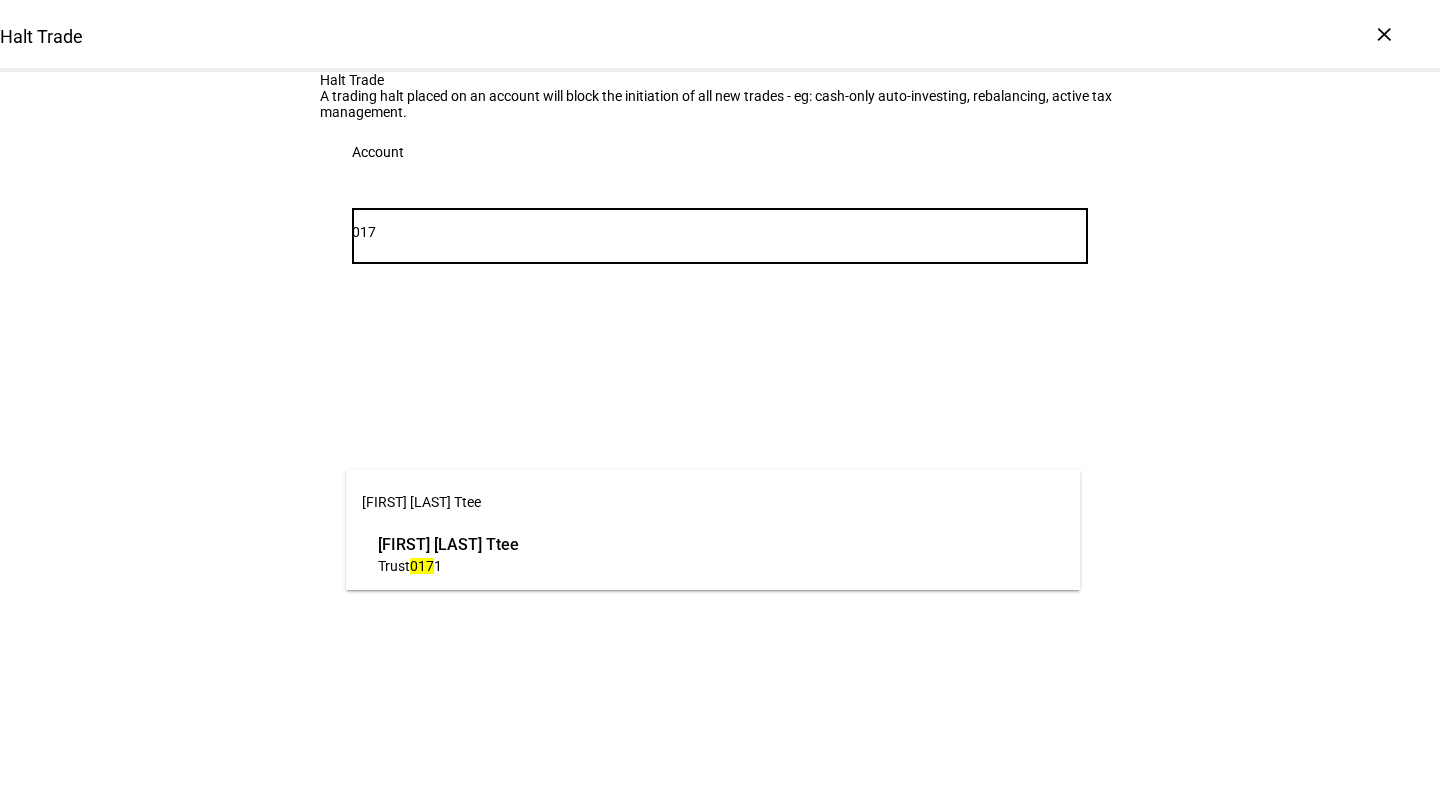 type on "017" 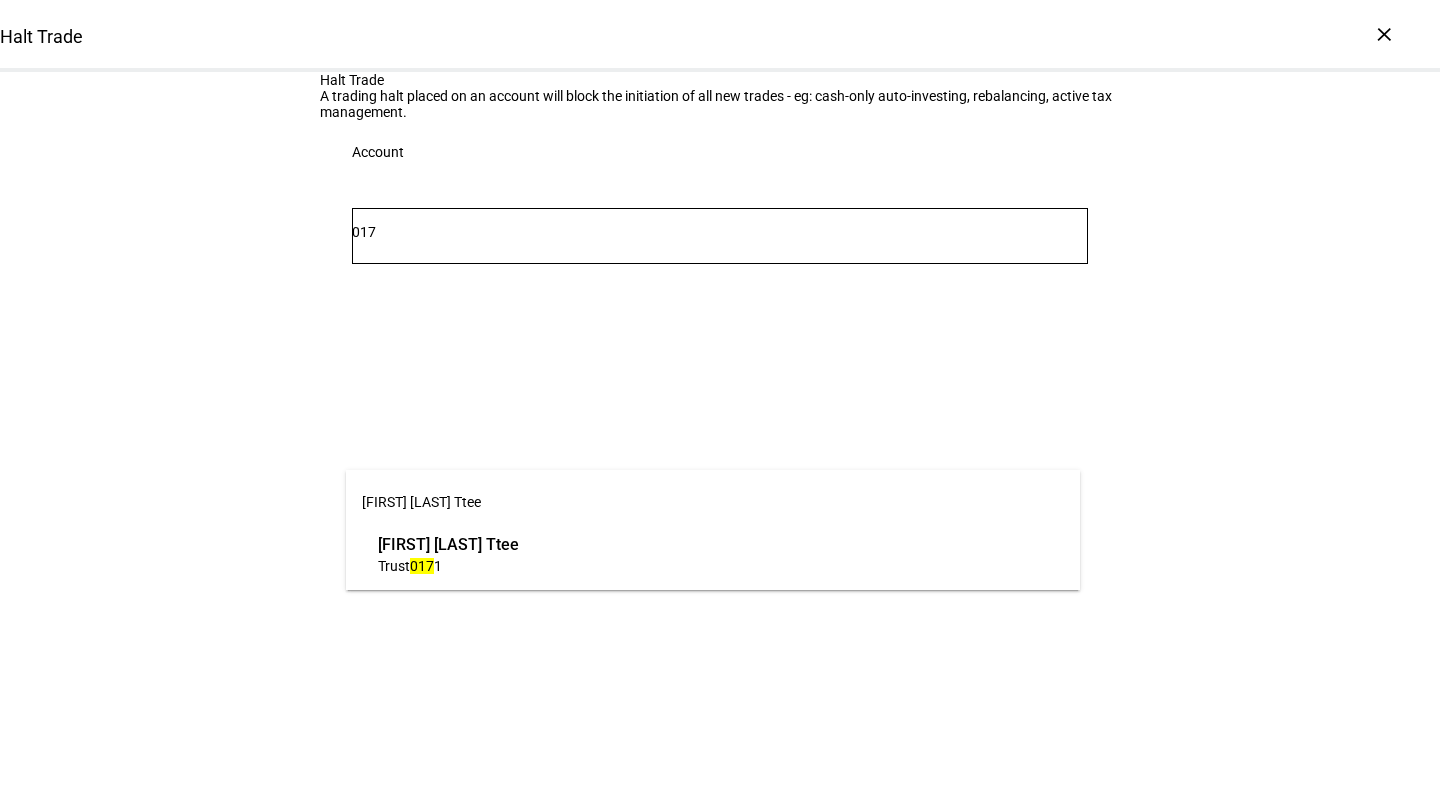 click on "Trust [ACCOUNT_NUMBER]" at bounding box center (448, 565) 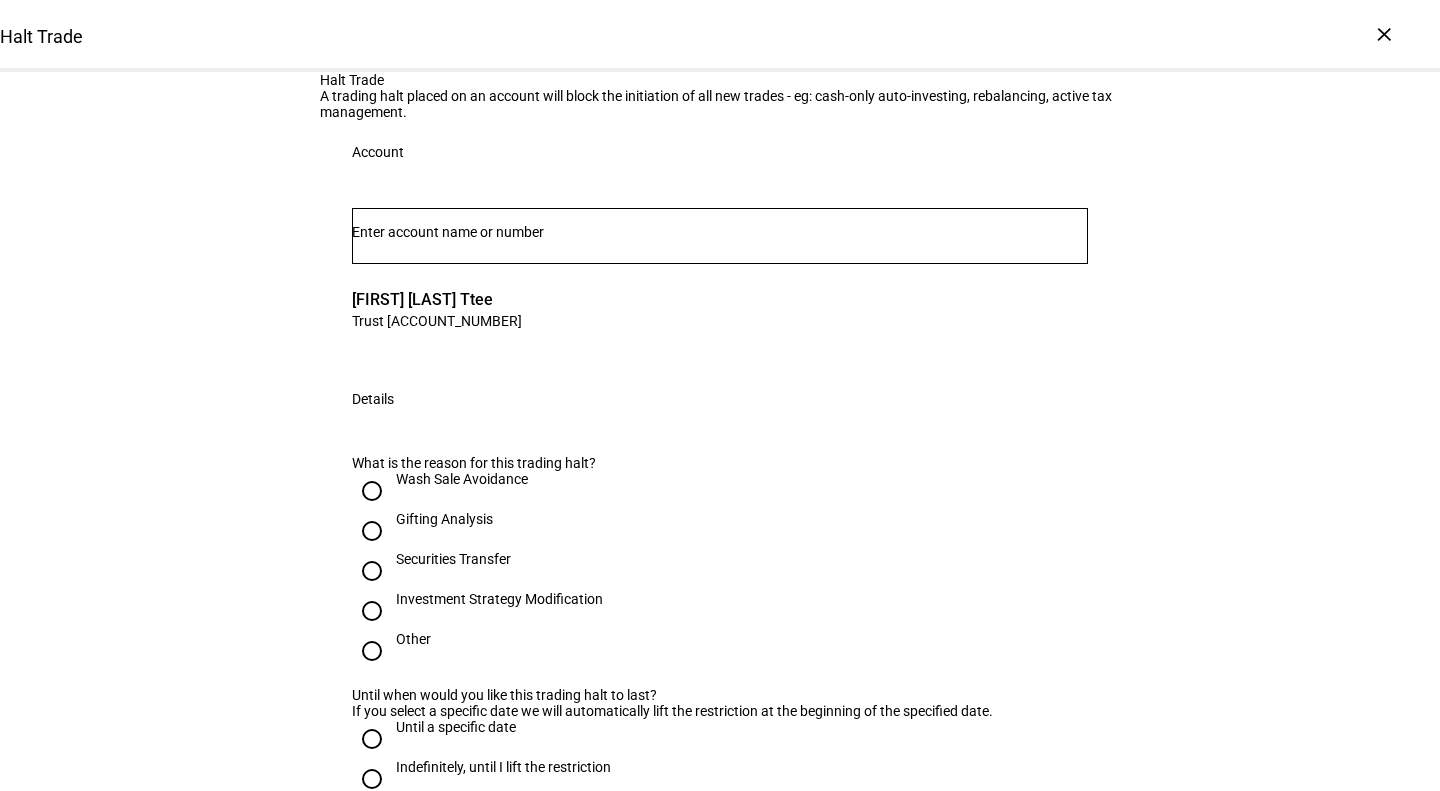 click at bounding box center [720, 232] 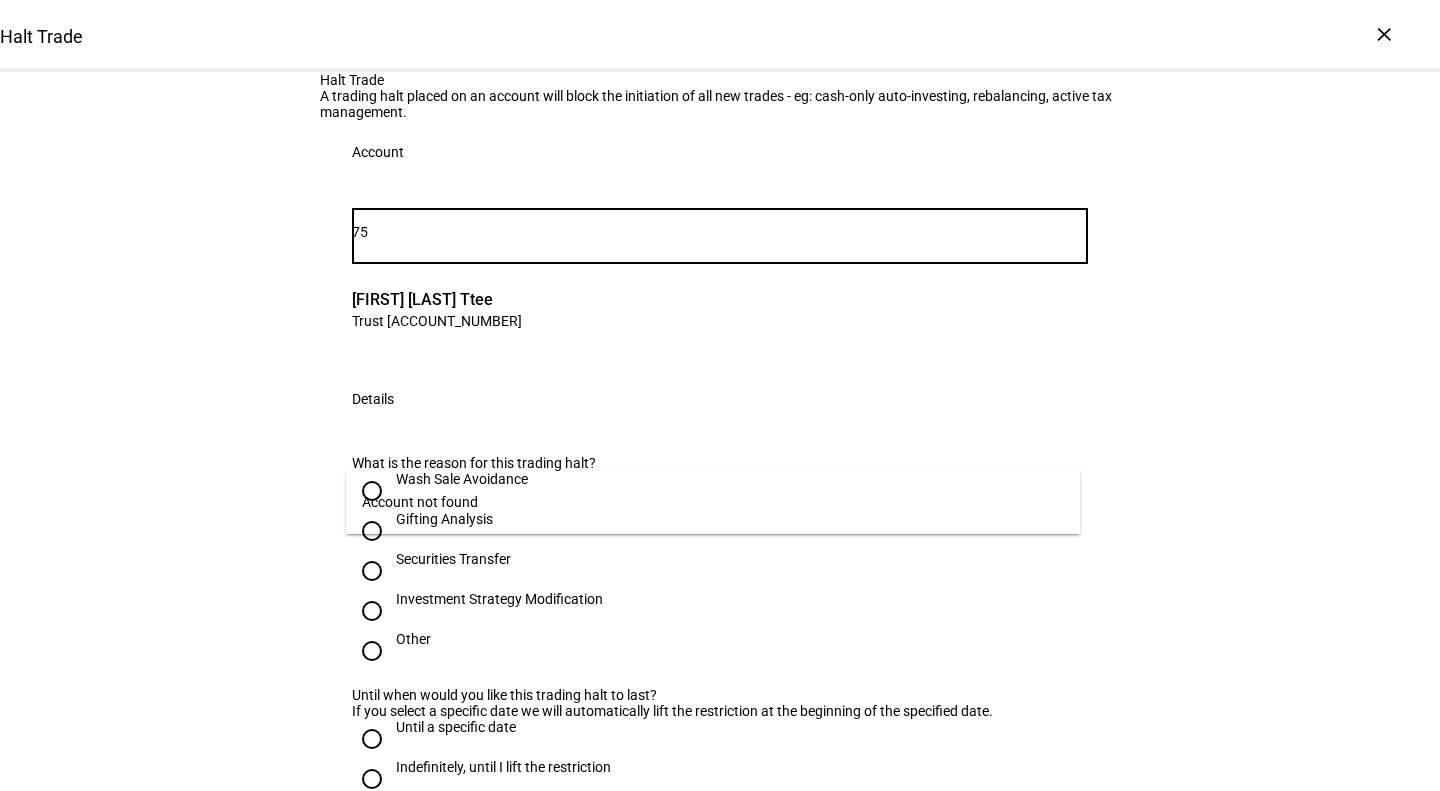 type on "7" 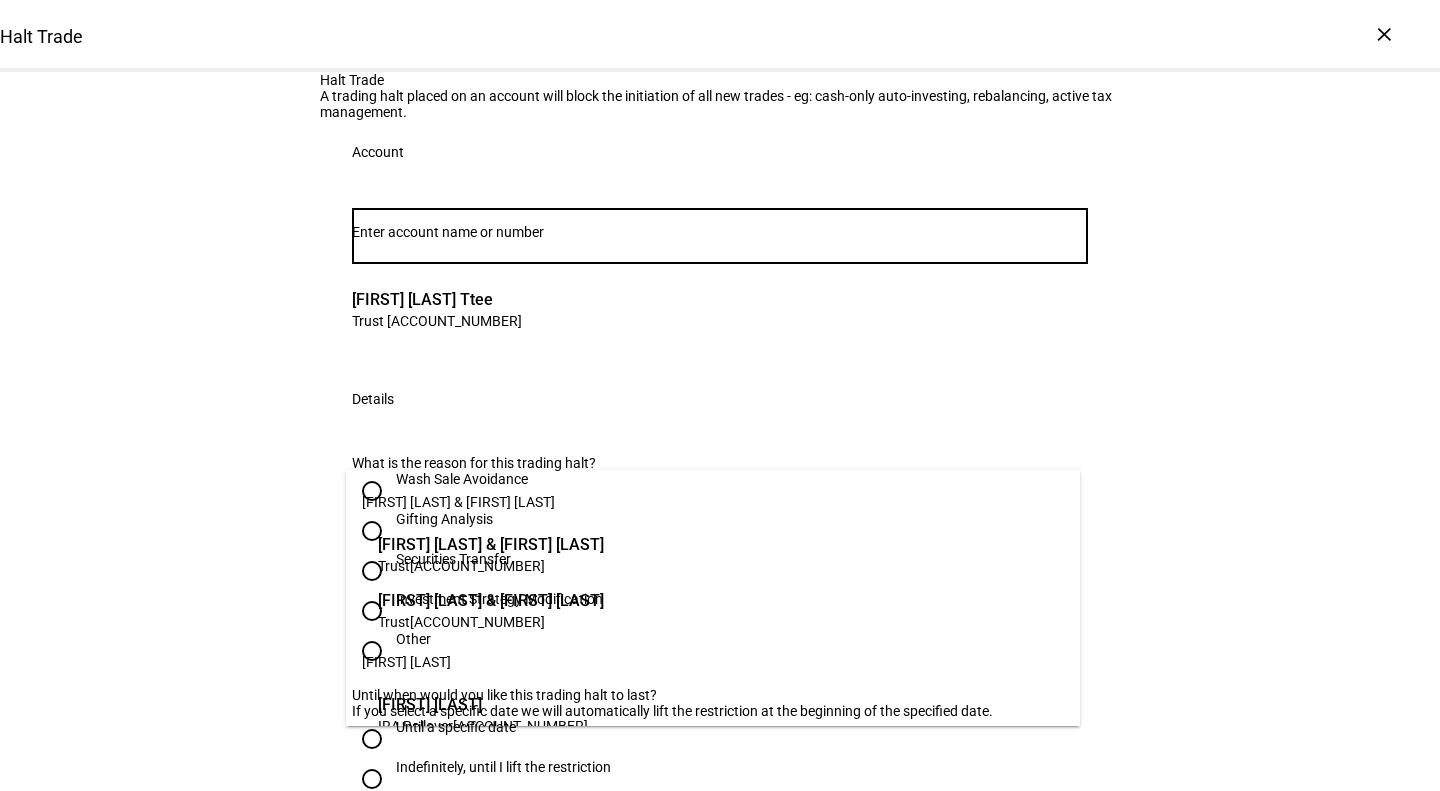 type 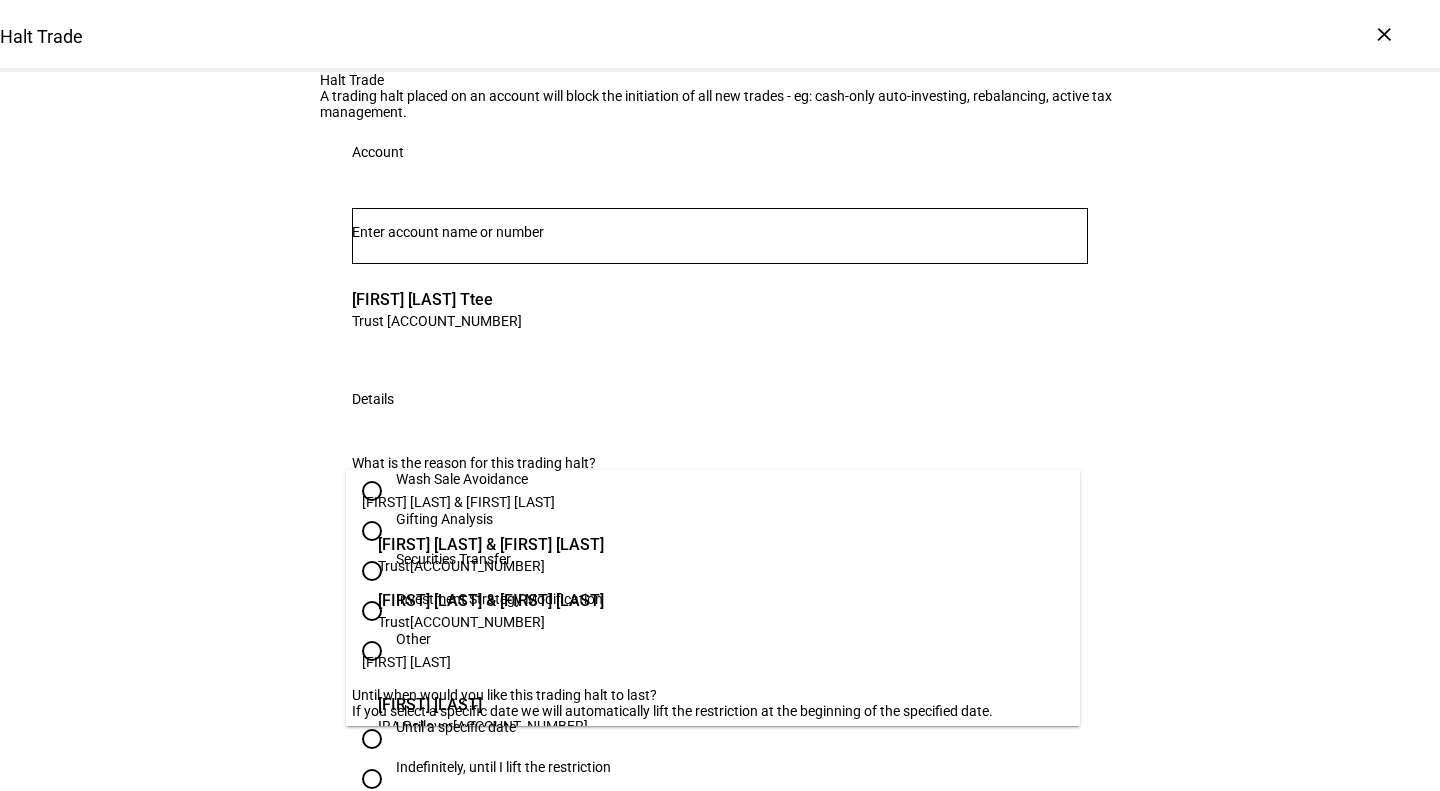 click on "Halt Trade A trading halt placed on an account will block the initiation of all new trades - eg: cash-only auto-investing, rebalancing, active tax management. Account [FIRST] [LAST] Ttee [ACCOUNT_NUMBER] clear Account [FIRST] [LAST] Trust [ACCOUNT_NUMBER] Details What is the reason for this trading halt? Wash Sale Avoidance Gifting Analysis Securities Transfer Investment Strategy Modification Other Until when would you like this trading halt to last? If you select a specific date we will automatically lift the restriction at the beginning of the specified date. Until a specific date Indefinitely, until I lift the restriction Additional Information Is there any additional information you would like us to know? Add comment info Any in-progress trades that have been sent to our order management system for execution will be completed. Trade instructions submitted for any account with a halt trade will not be executed until you lift the halt. Place Trading Halt" 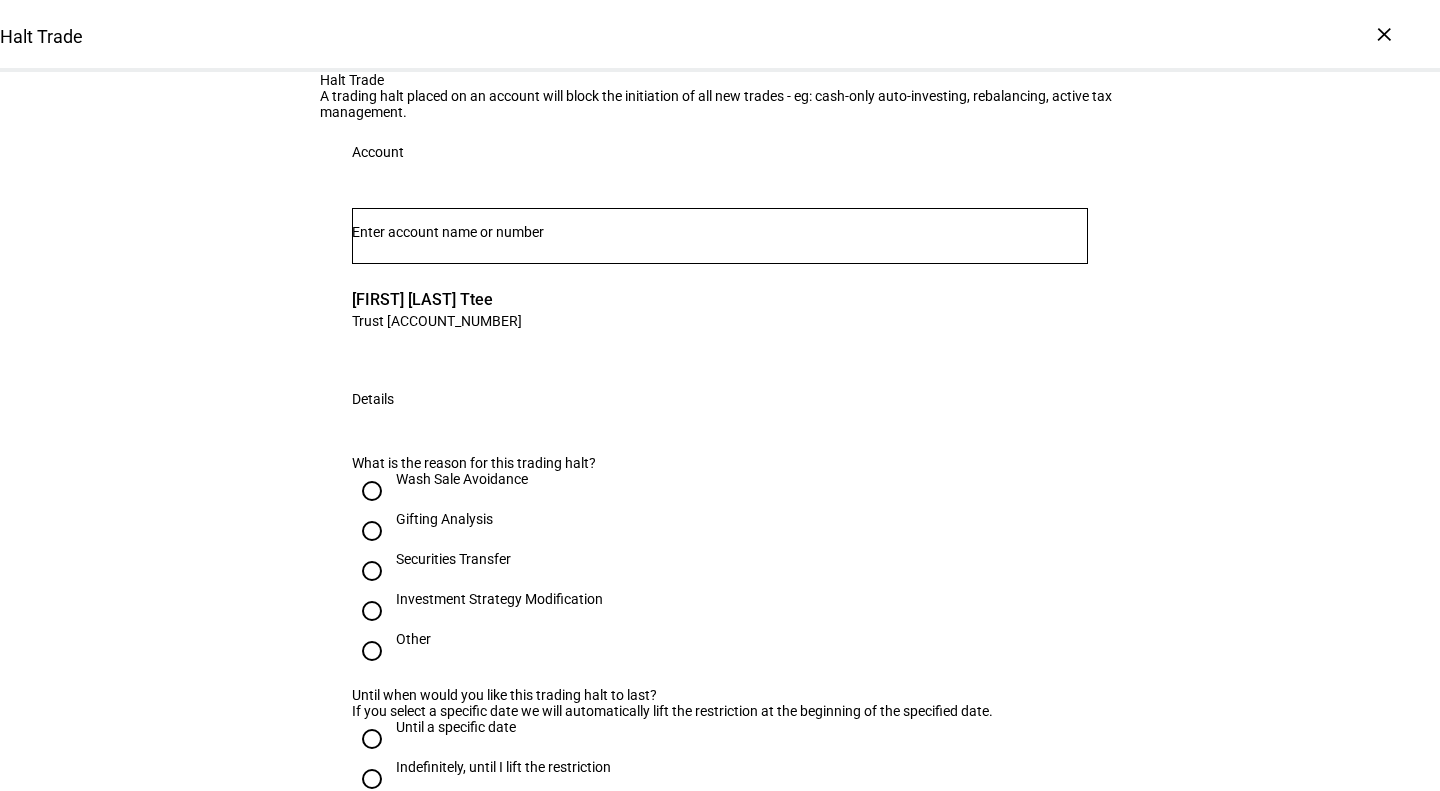 scroll, scrollTop: 375, scrollLeft: 0, axis: vertical 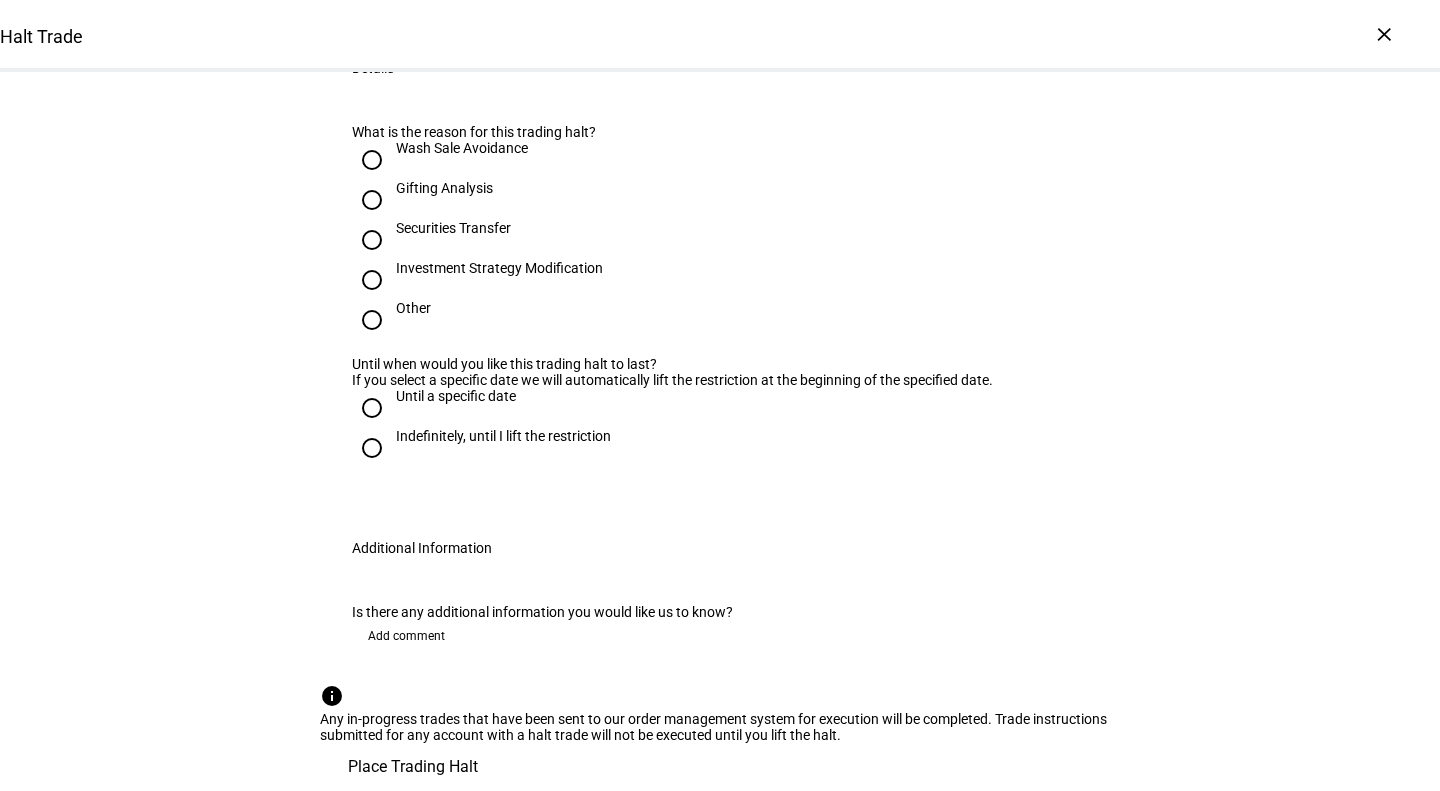 click on "Securities Transfer" at bounding box center (453, 228) 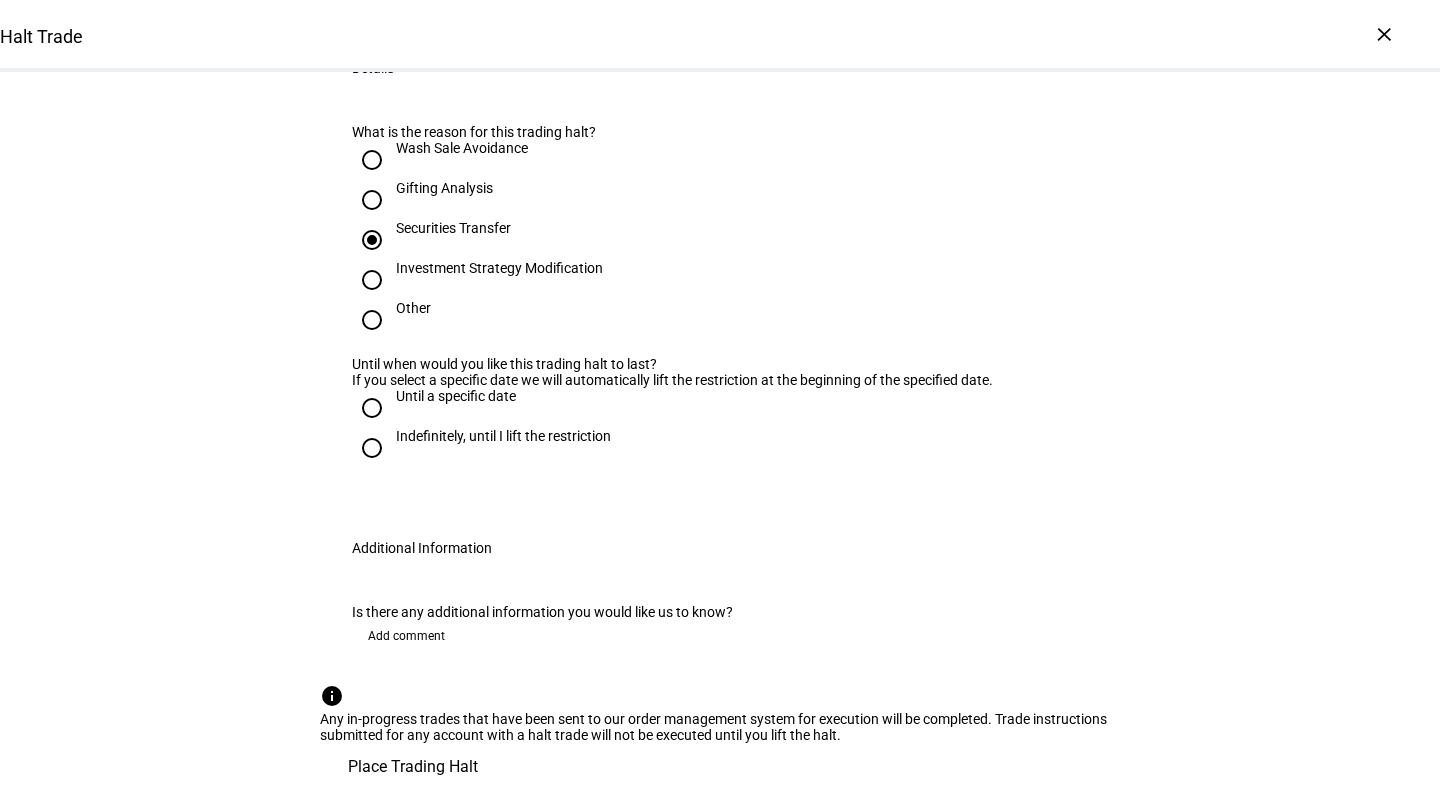 click on "Indefinitely, until I lift the restriction" at bounding box center (503, 446) 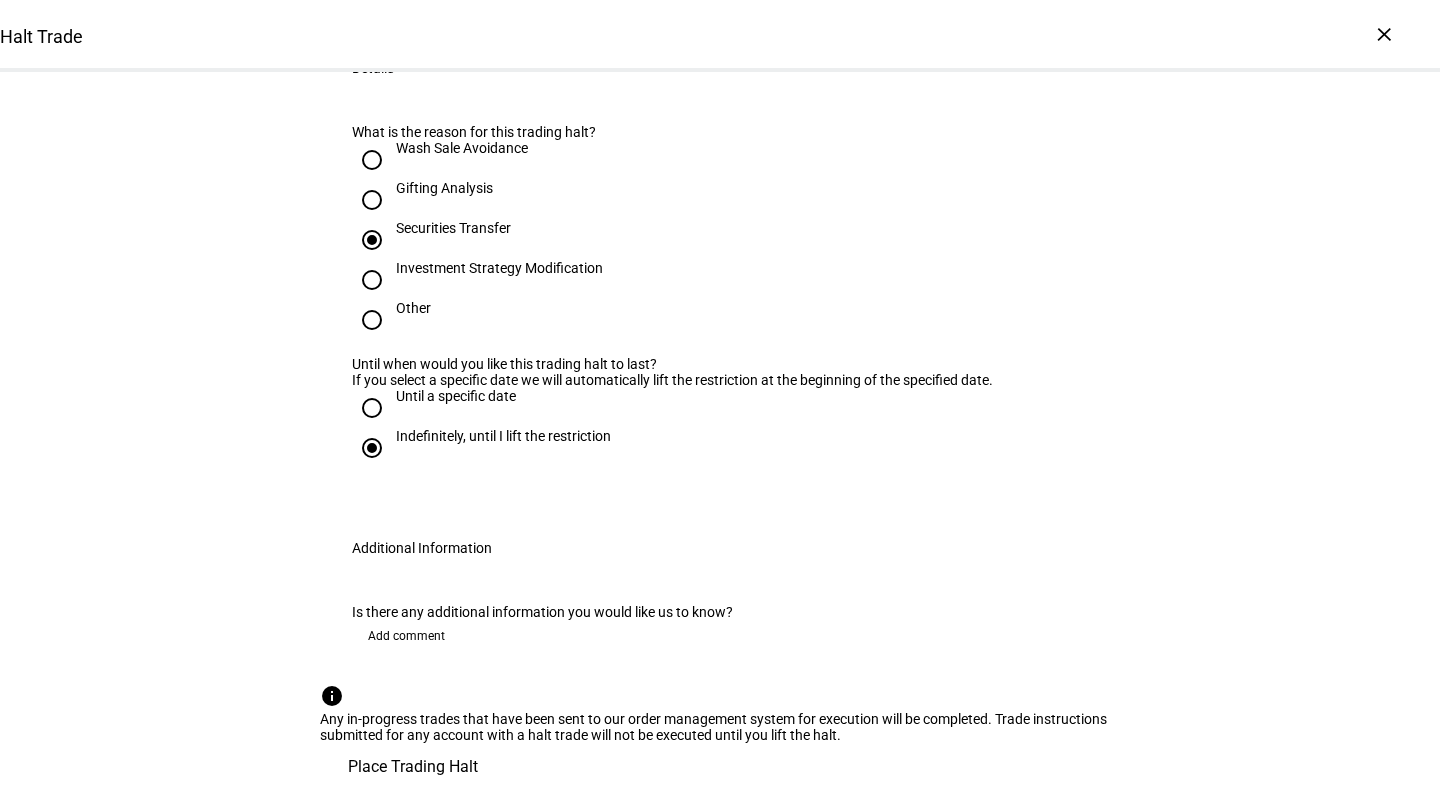 scroll, scrollTop: 772, scrollLeft: 0, axis: vertical 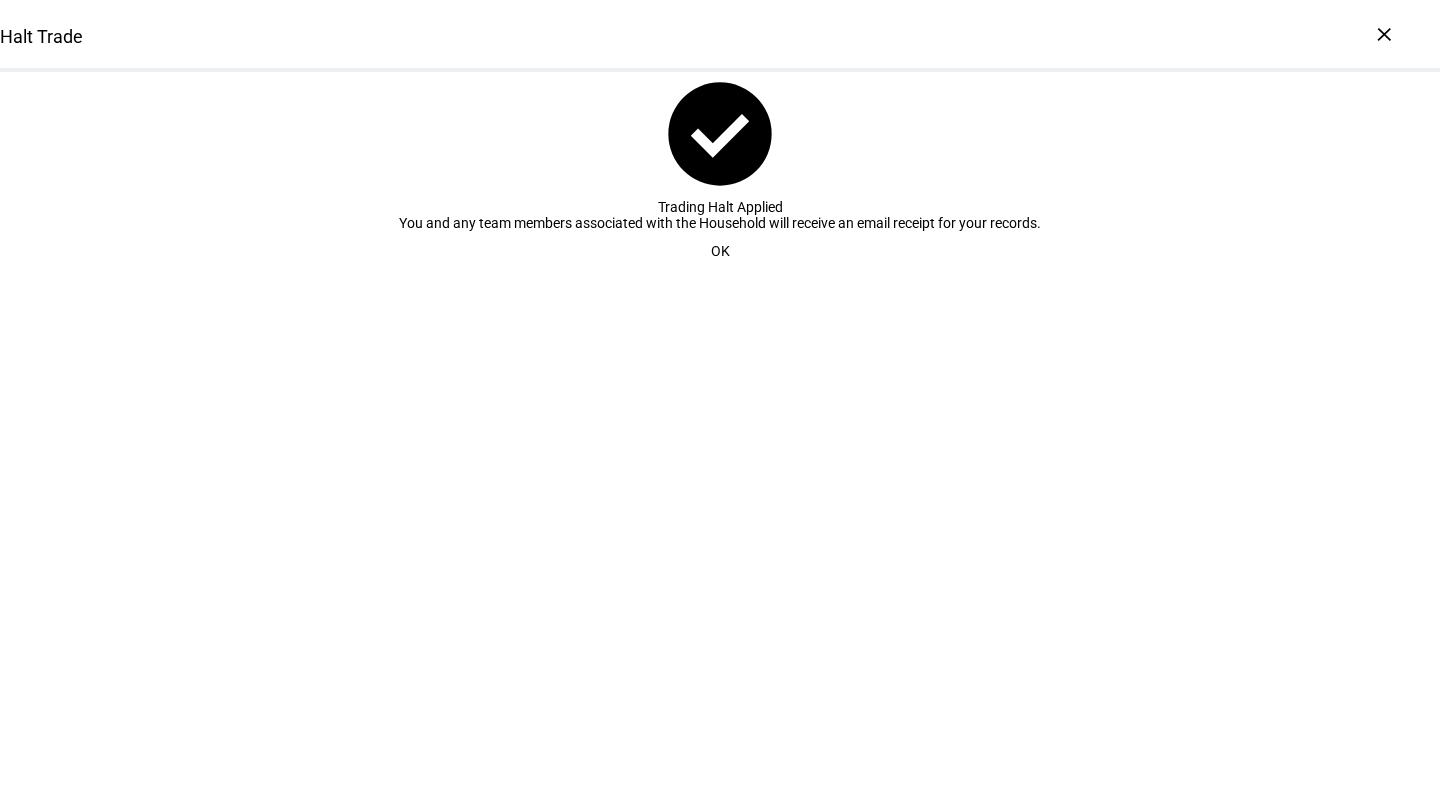click 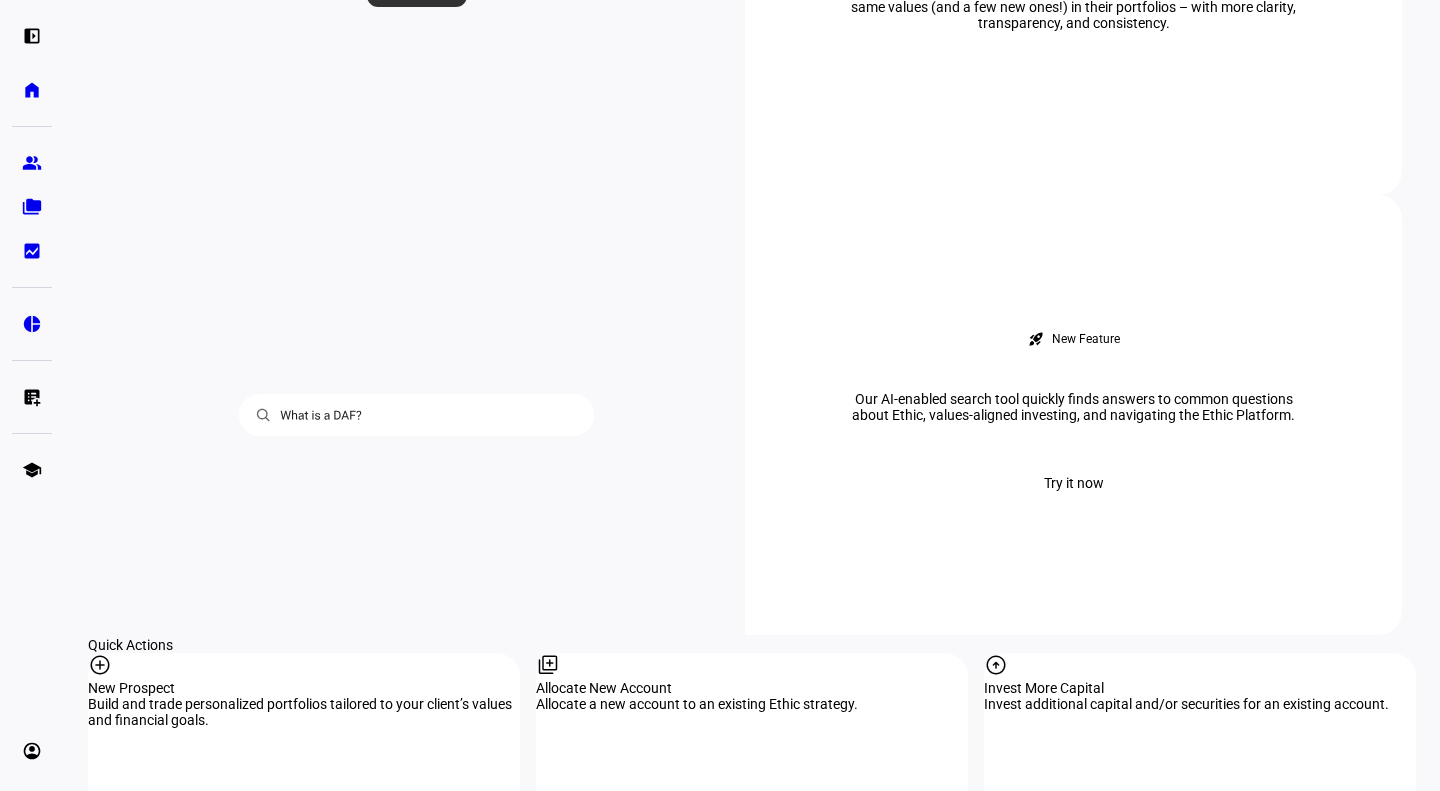 scroll, scrollTop: 1901, scrollLeft: 0, axis: vertical 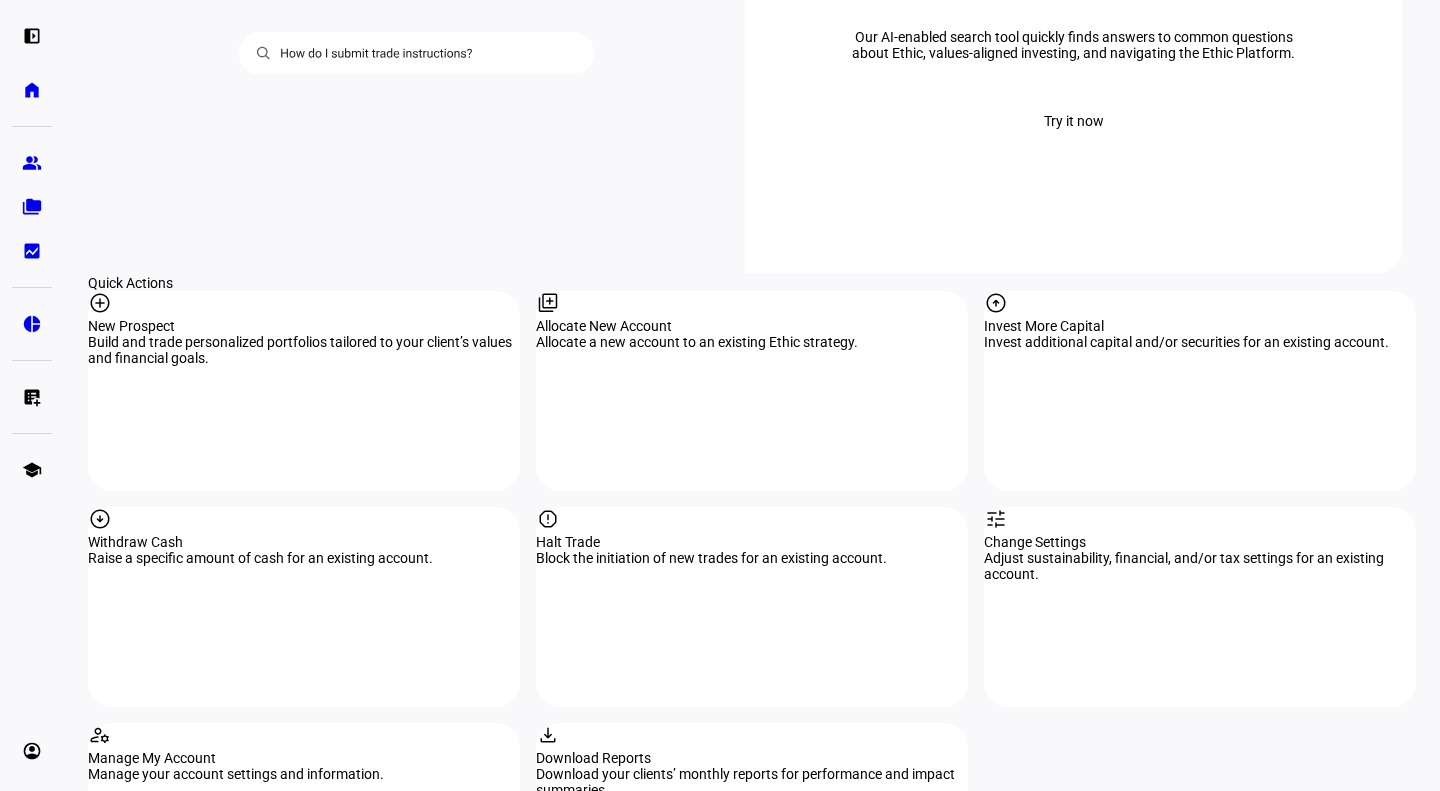 click on "Halt Trade Block the initiation of new trades for an existing account." 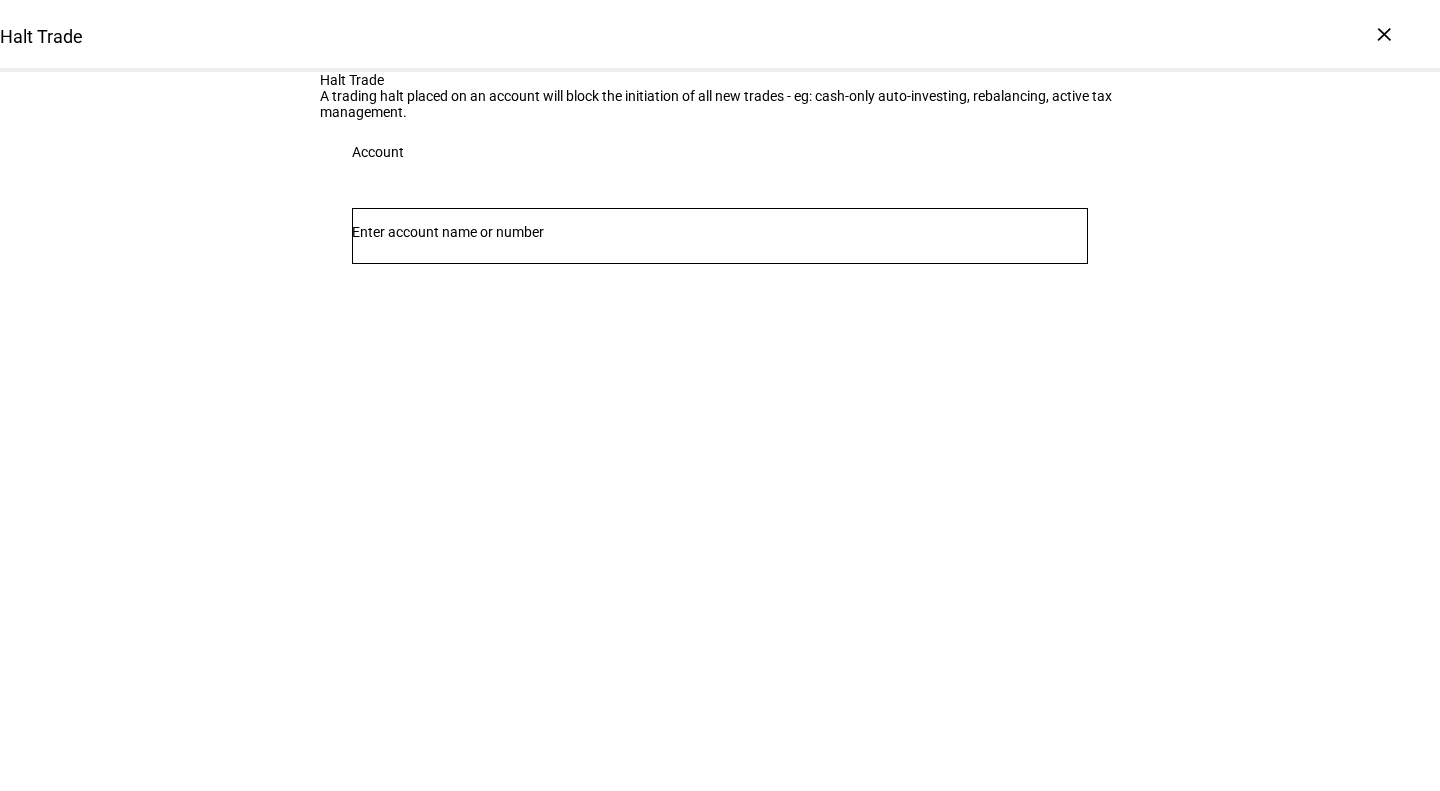 click at bounding box center (720, 232) 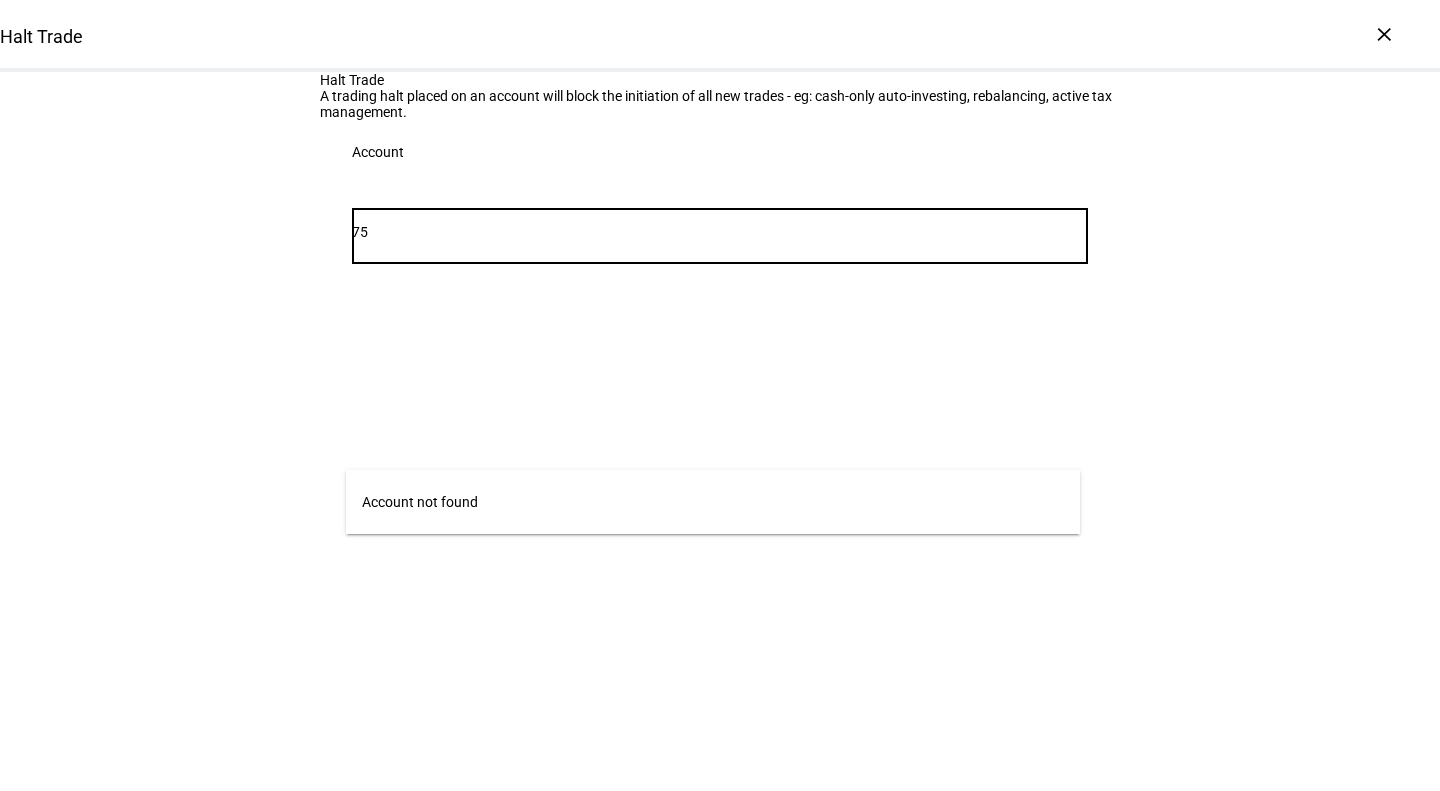 type on "7" 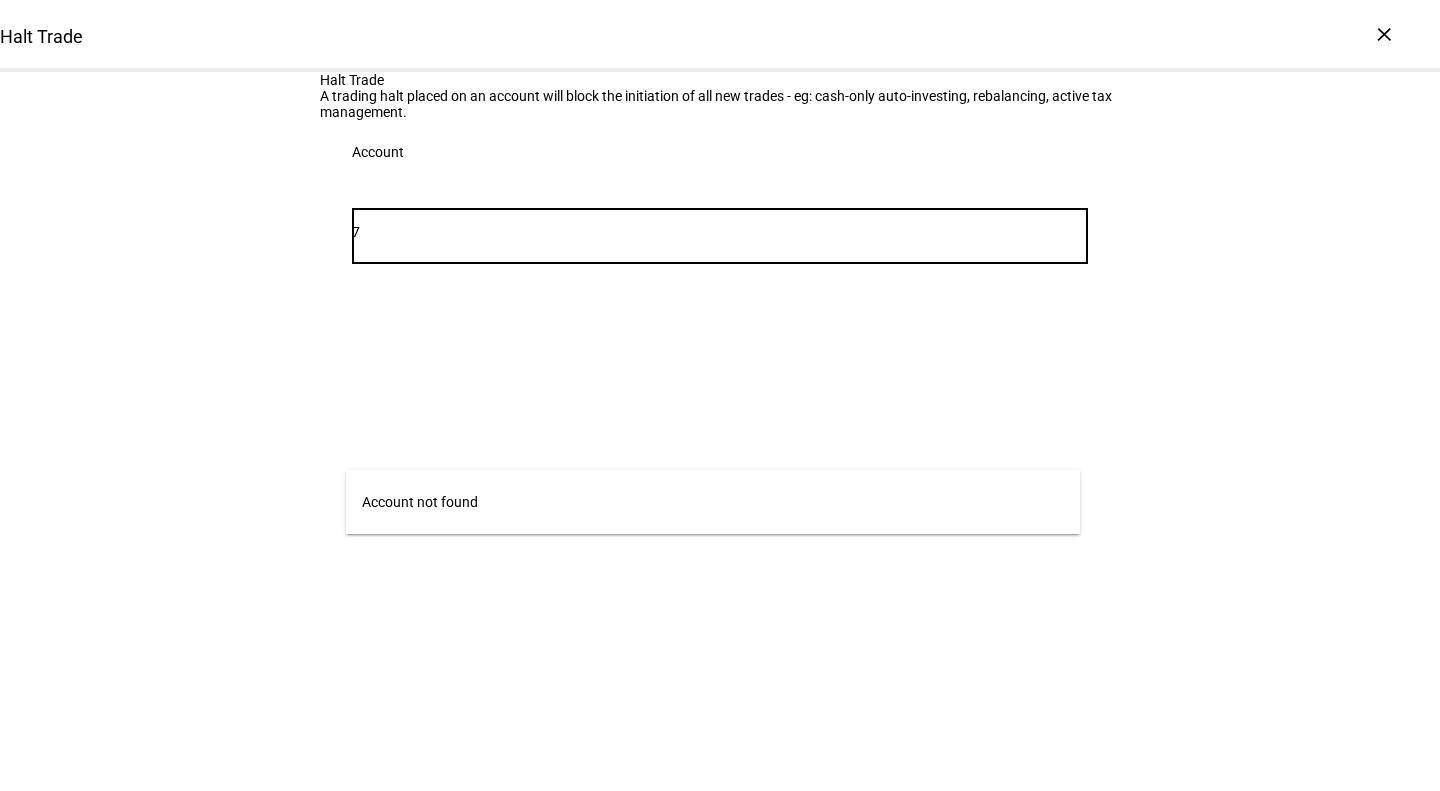 type 